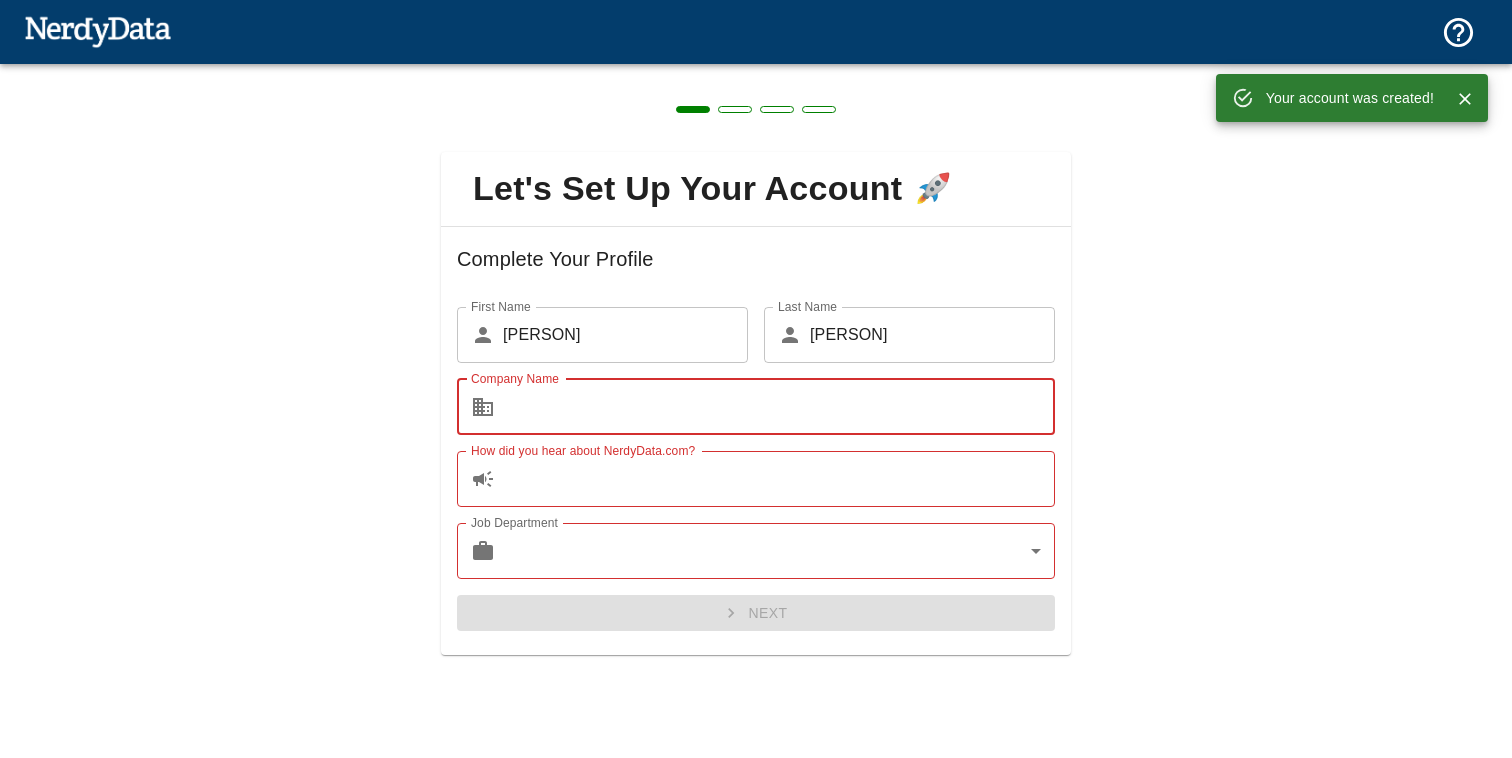 scroll, scrollTop: 0, scrollLeft: 0, axis: both 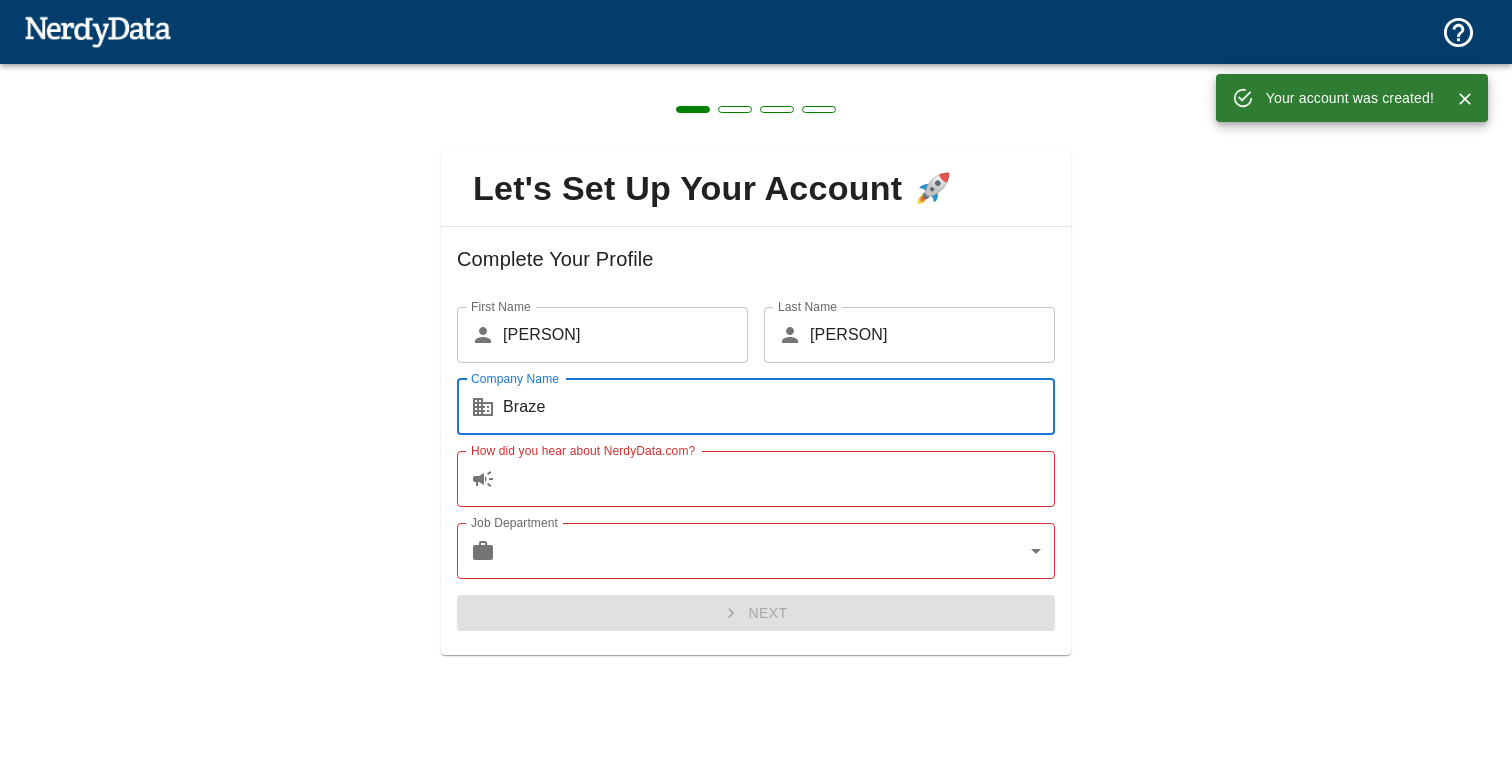 type on "Braze" 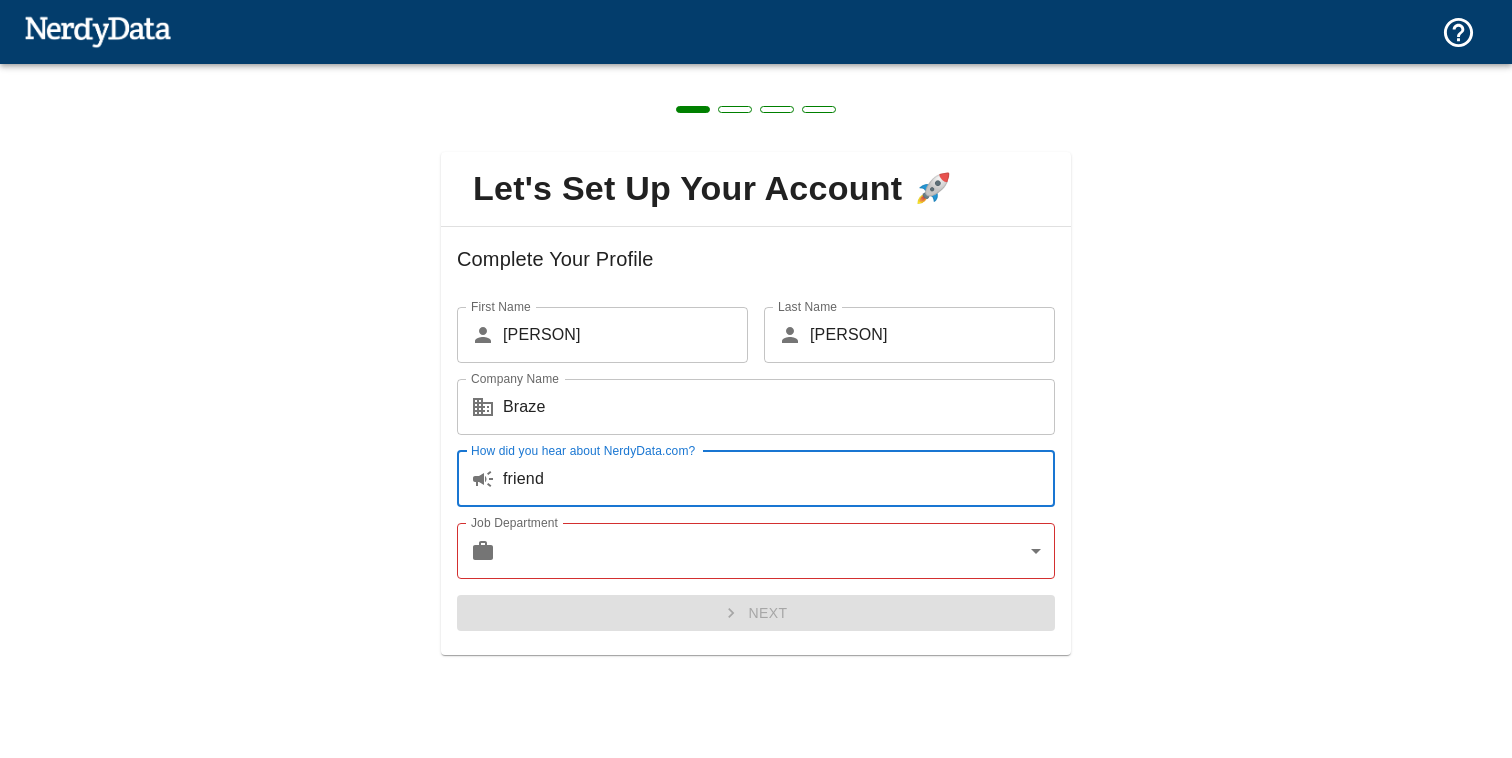 type on "friend" 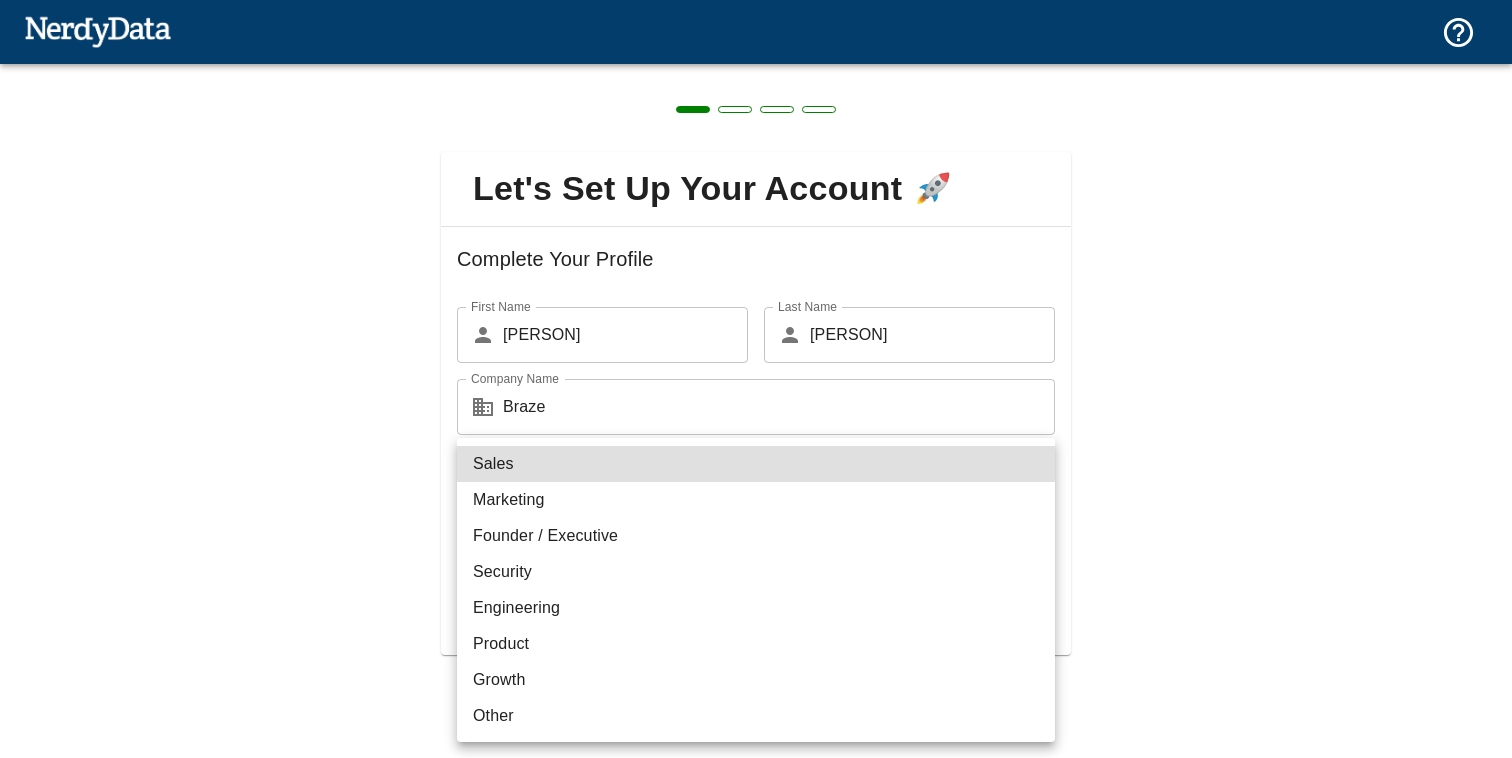 click on "Sales" at bounding box center (756, 464) 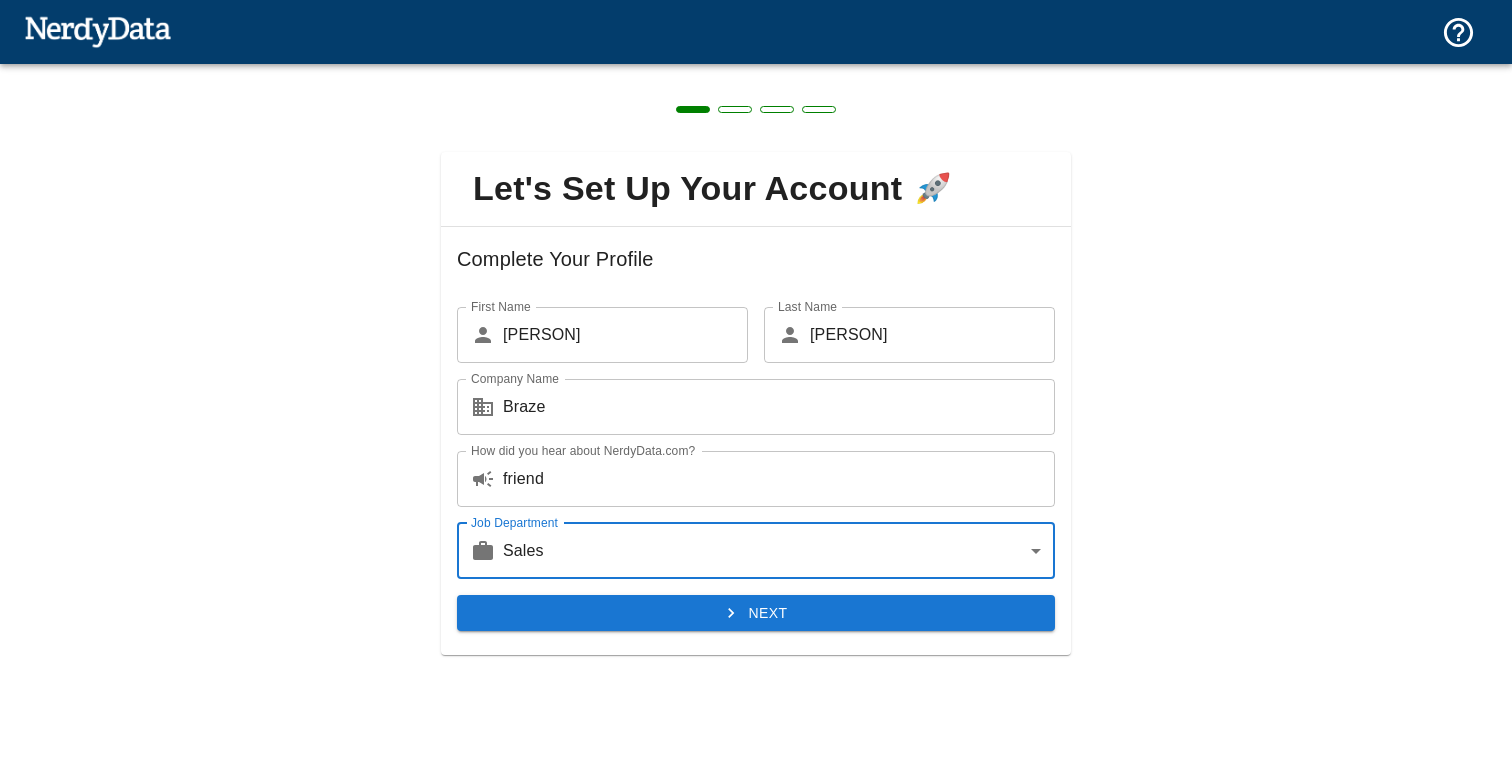 click 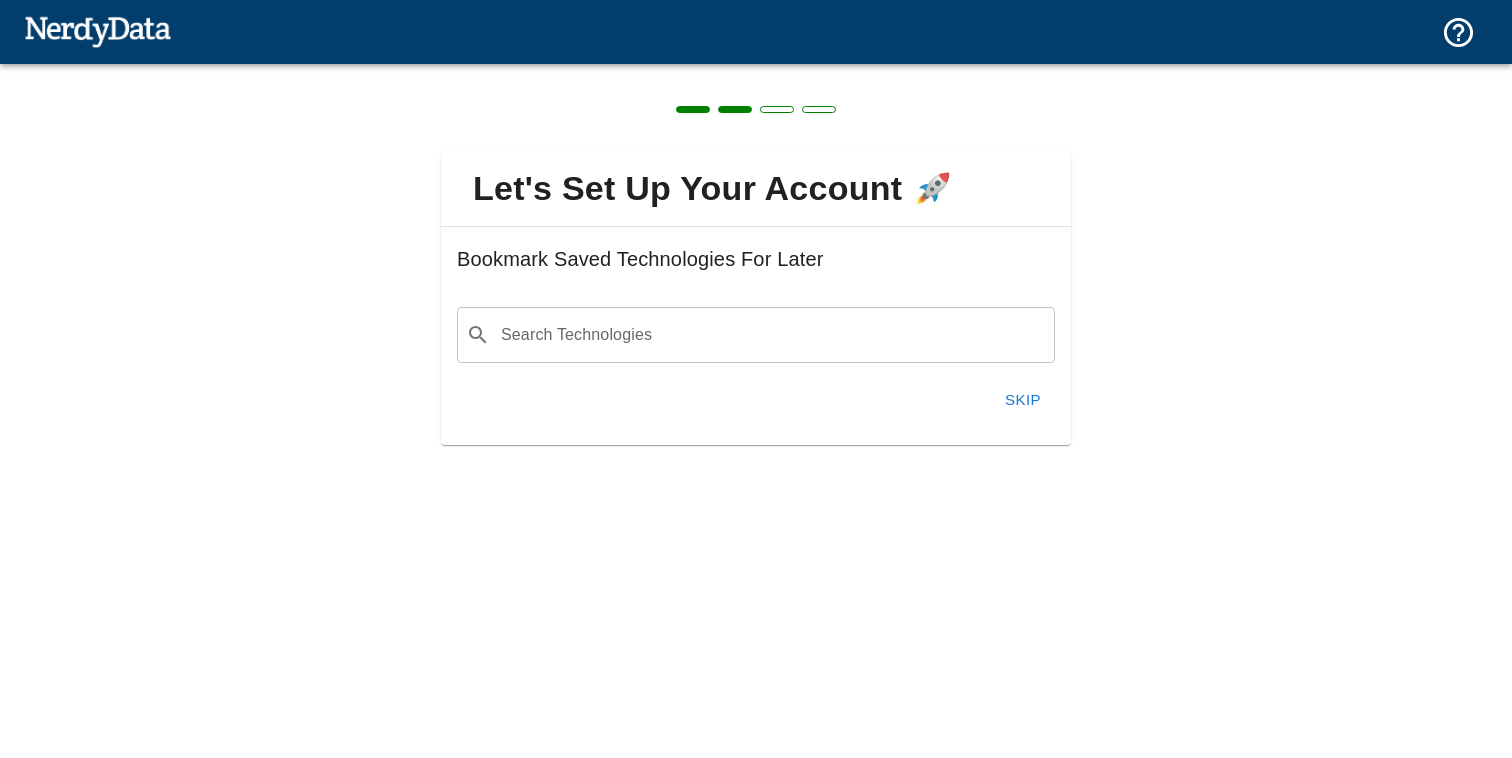 click on "Search Technologies" at bounding box center [772, 335] 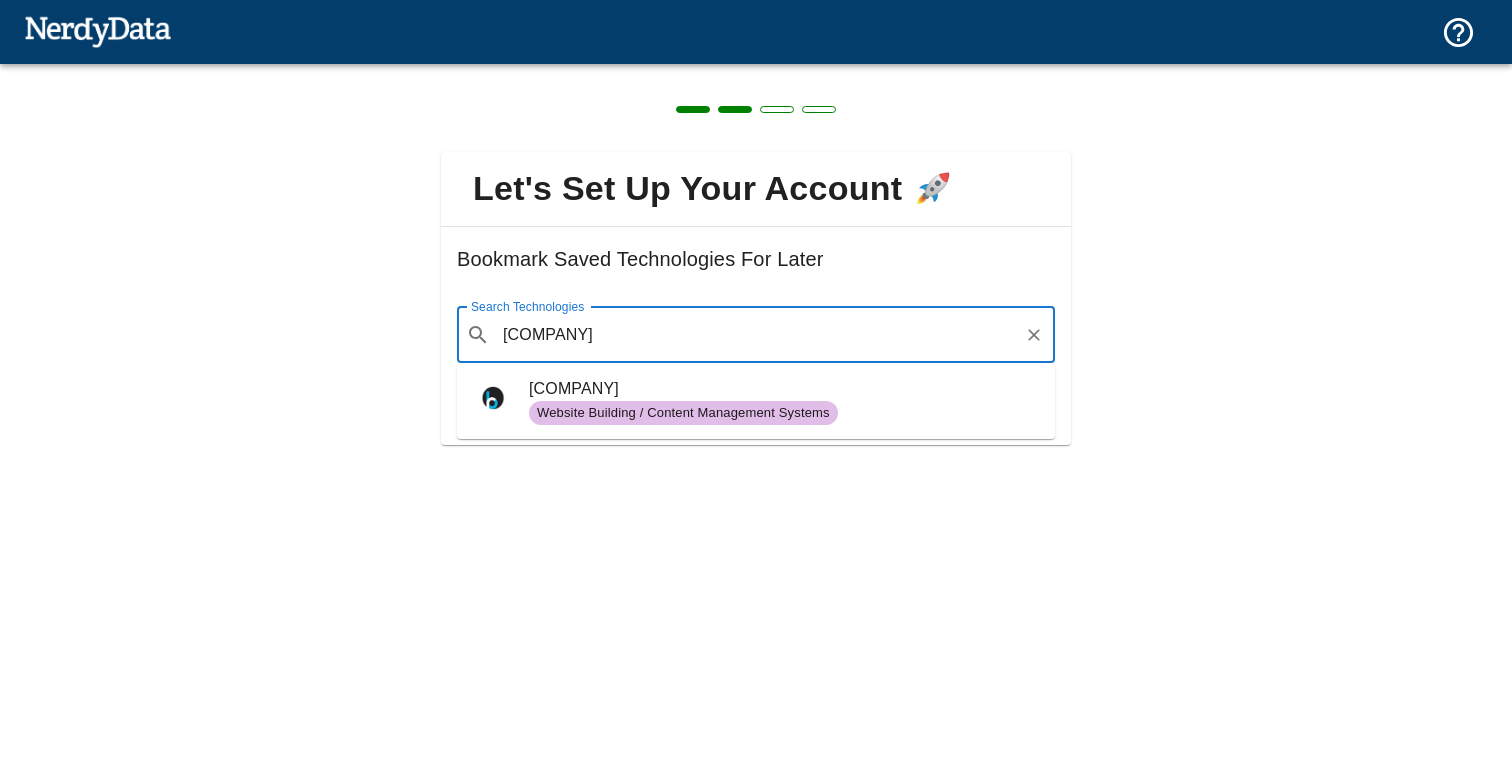click on "Website Building / Content Management Systems" at bounding box center [683, 413] 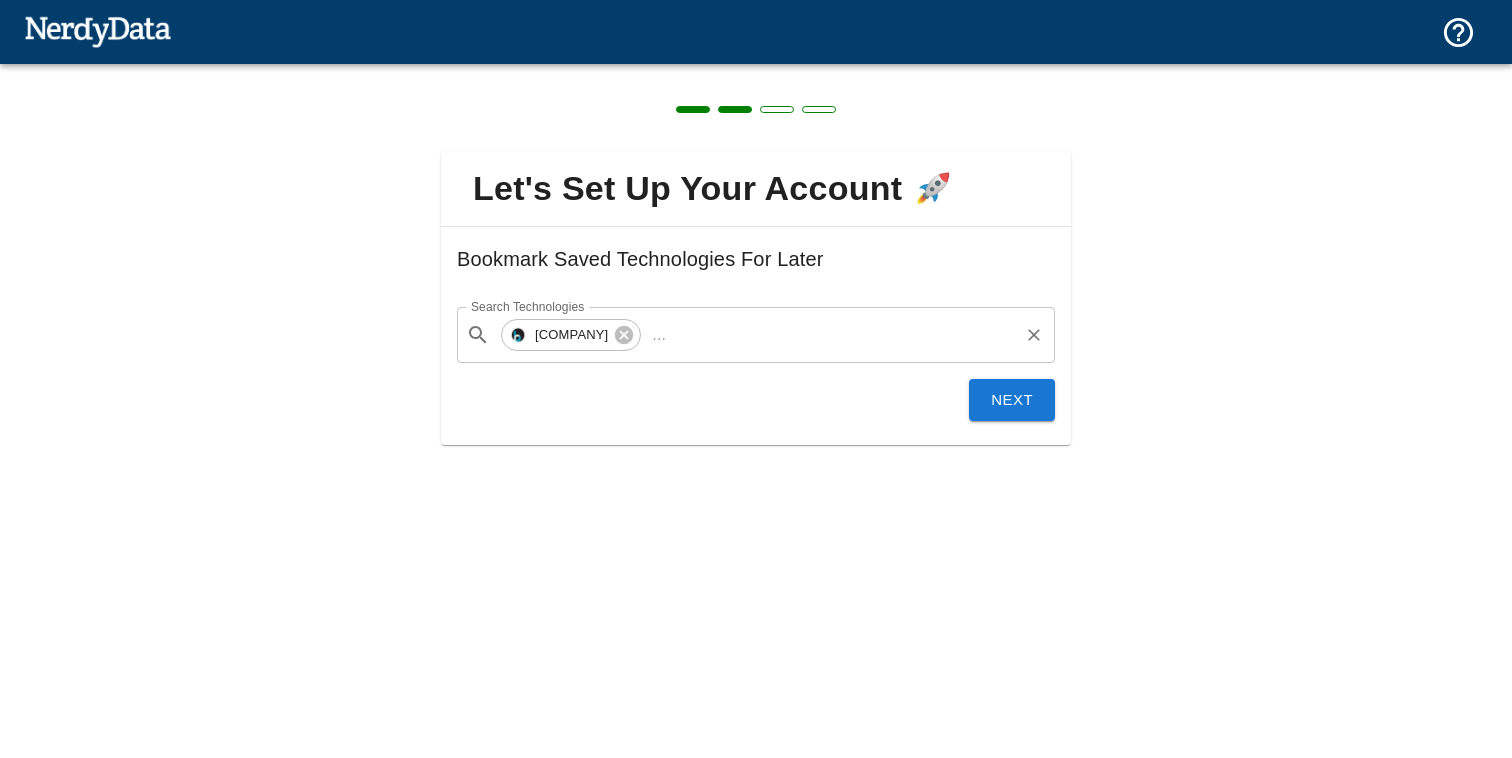 click on "Search Technologies" at bounding box center (845, 335) 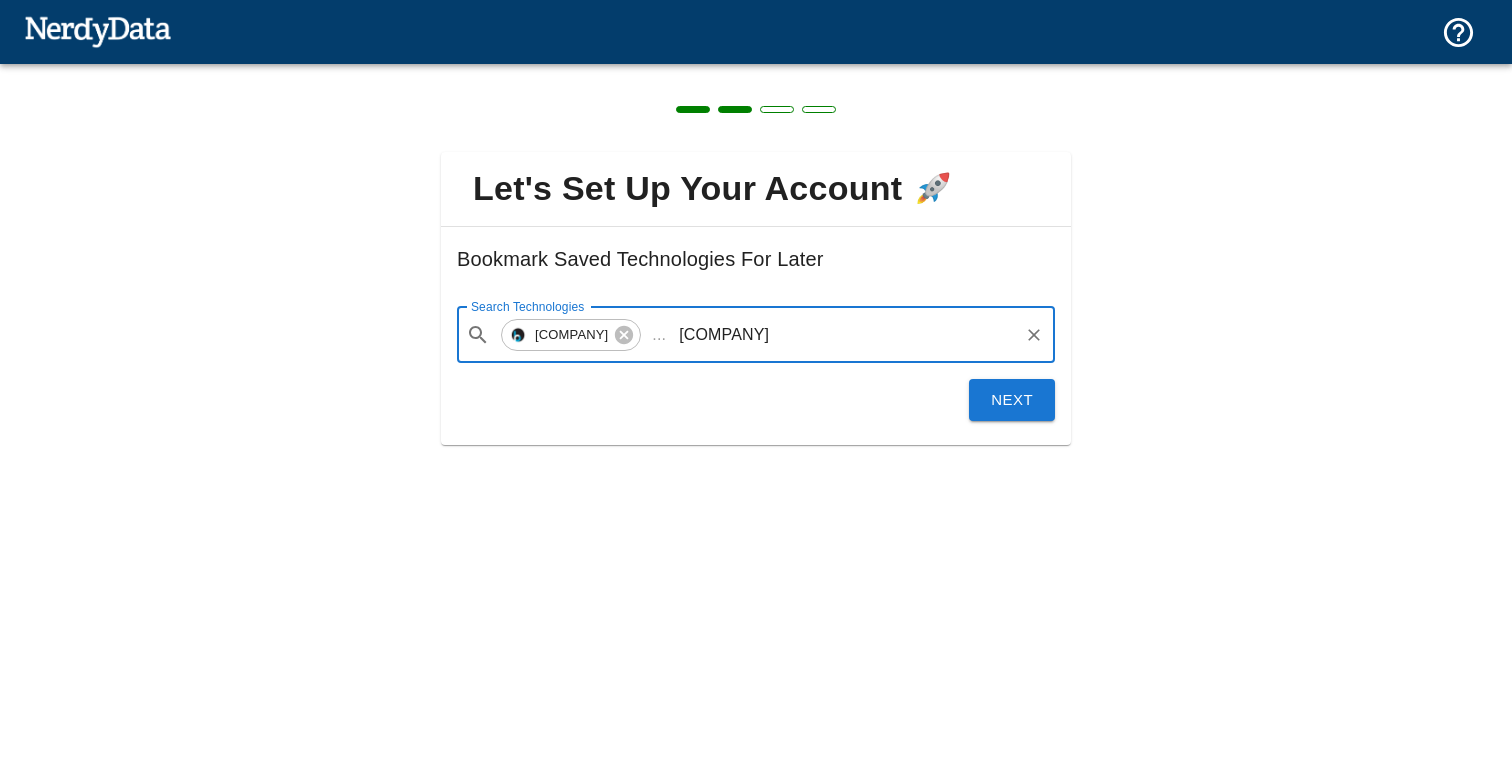 type on "[COMPANY]" 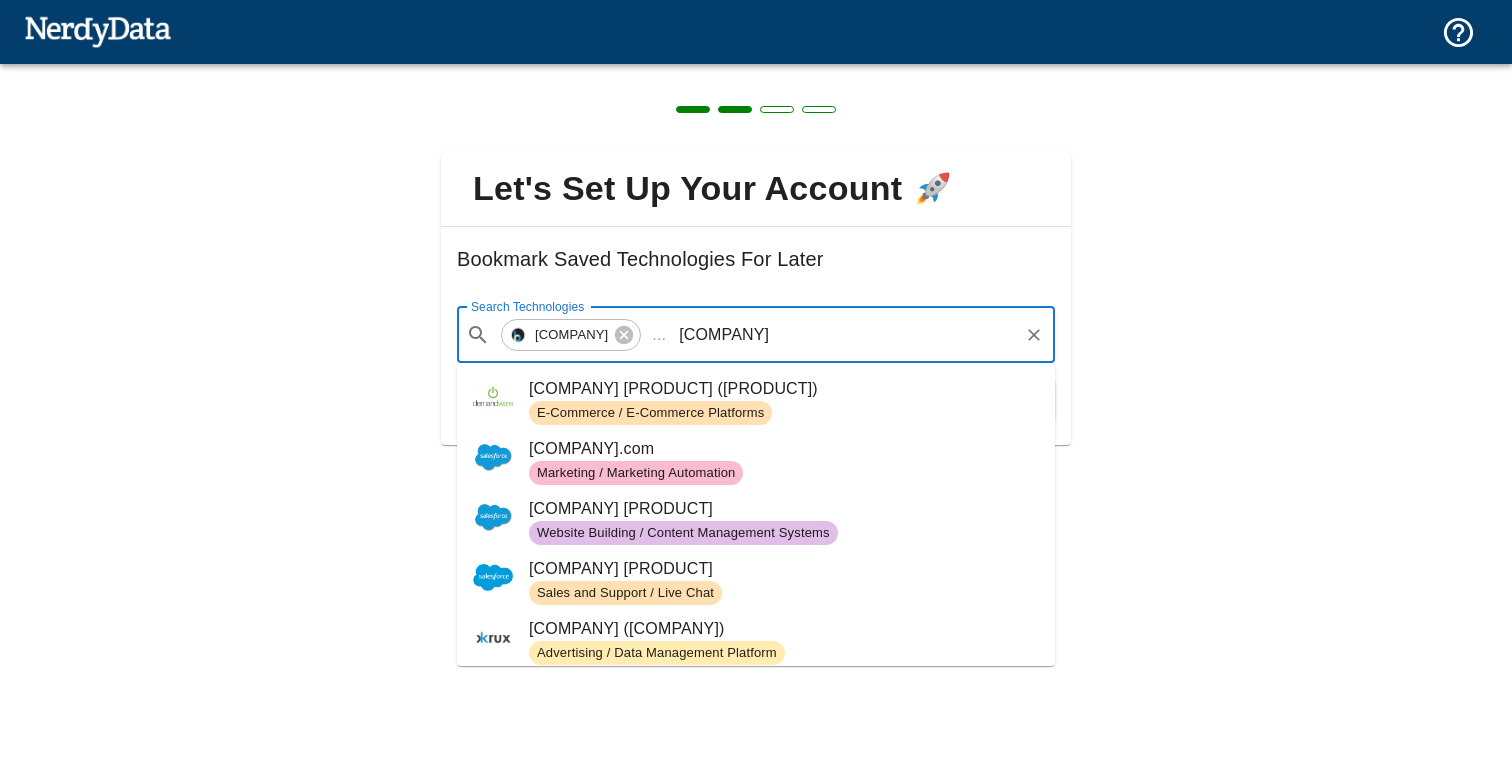 click on "[COMPANY]" at bounding box center (845, 335) 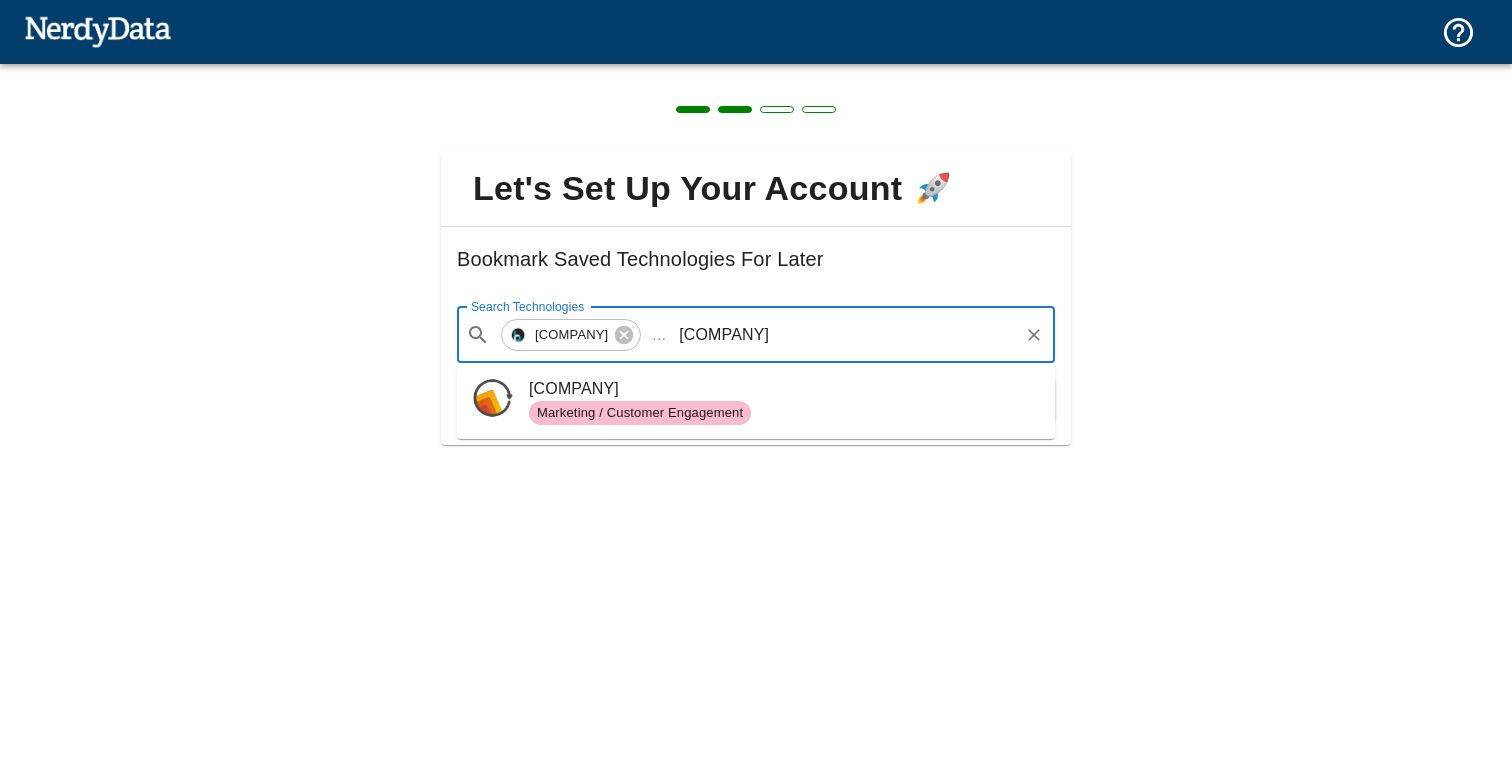 click on "[COMPANY]" at bounding box center [784, 389] 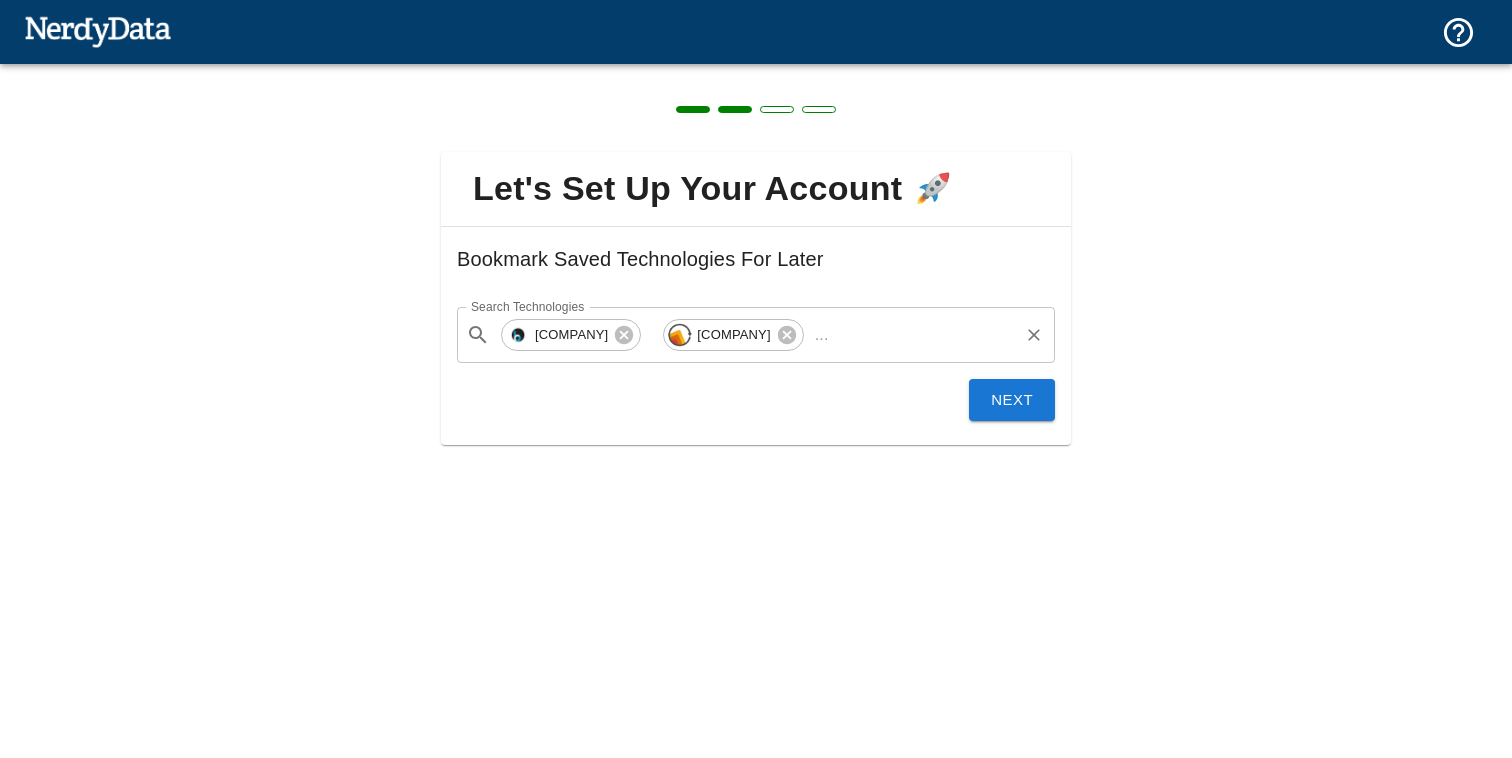click on "Search Technologies" at bounding box center (926, 335) 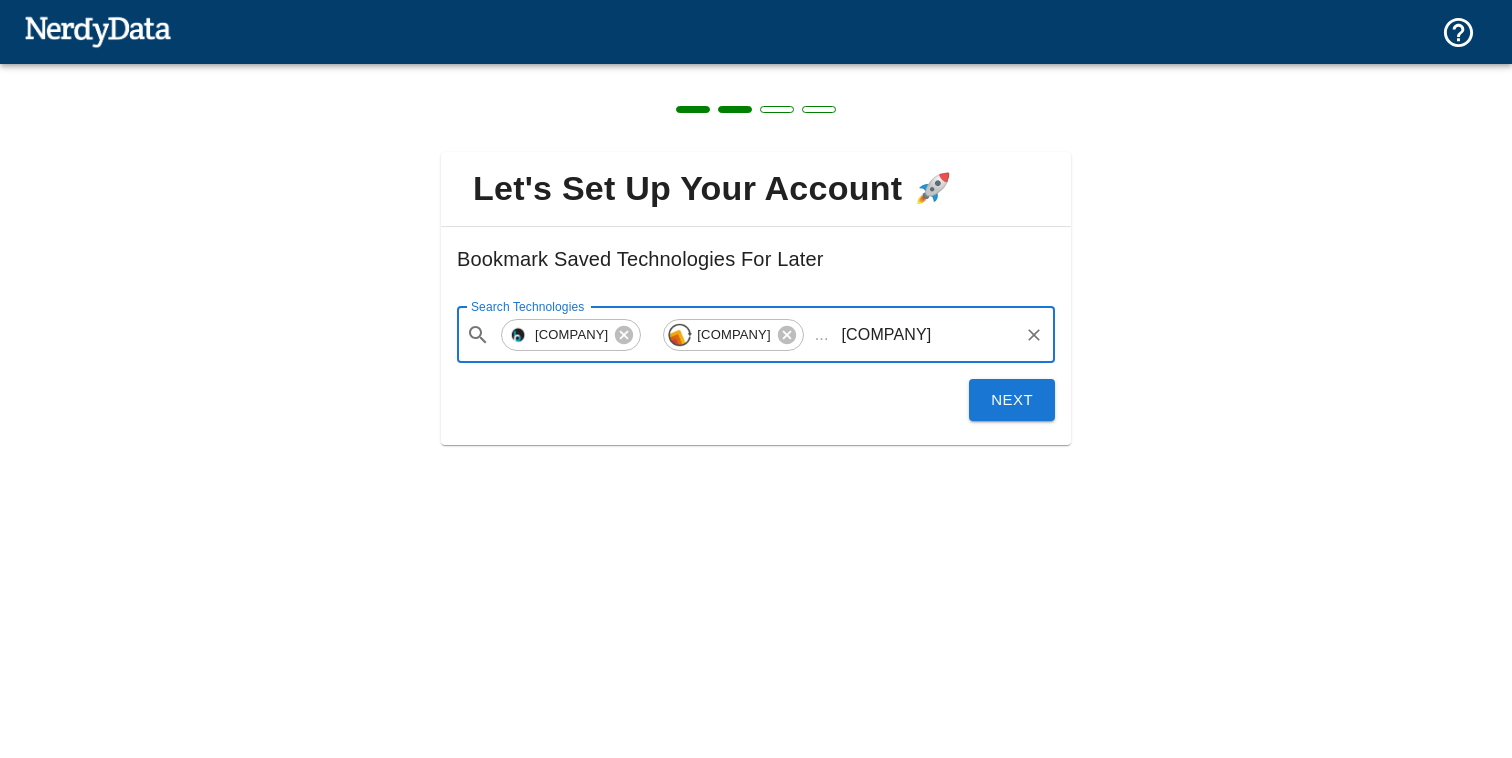 type on "[COMPANY]" 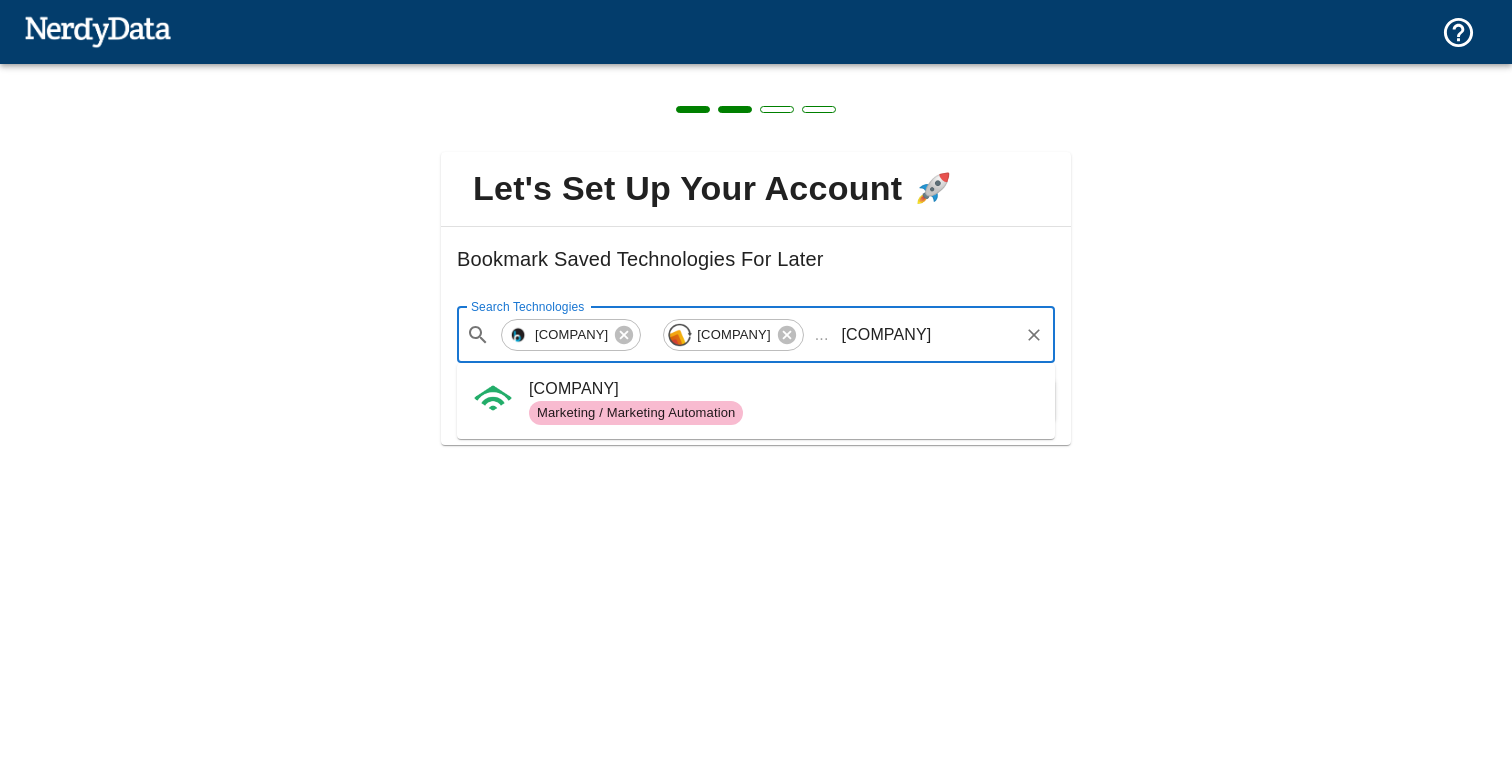 click on "[COMPANY]" at bounding box center (784, 389) 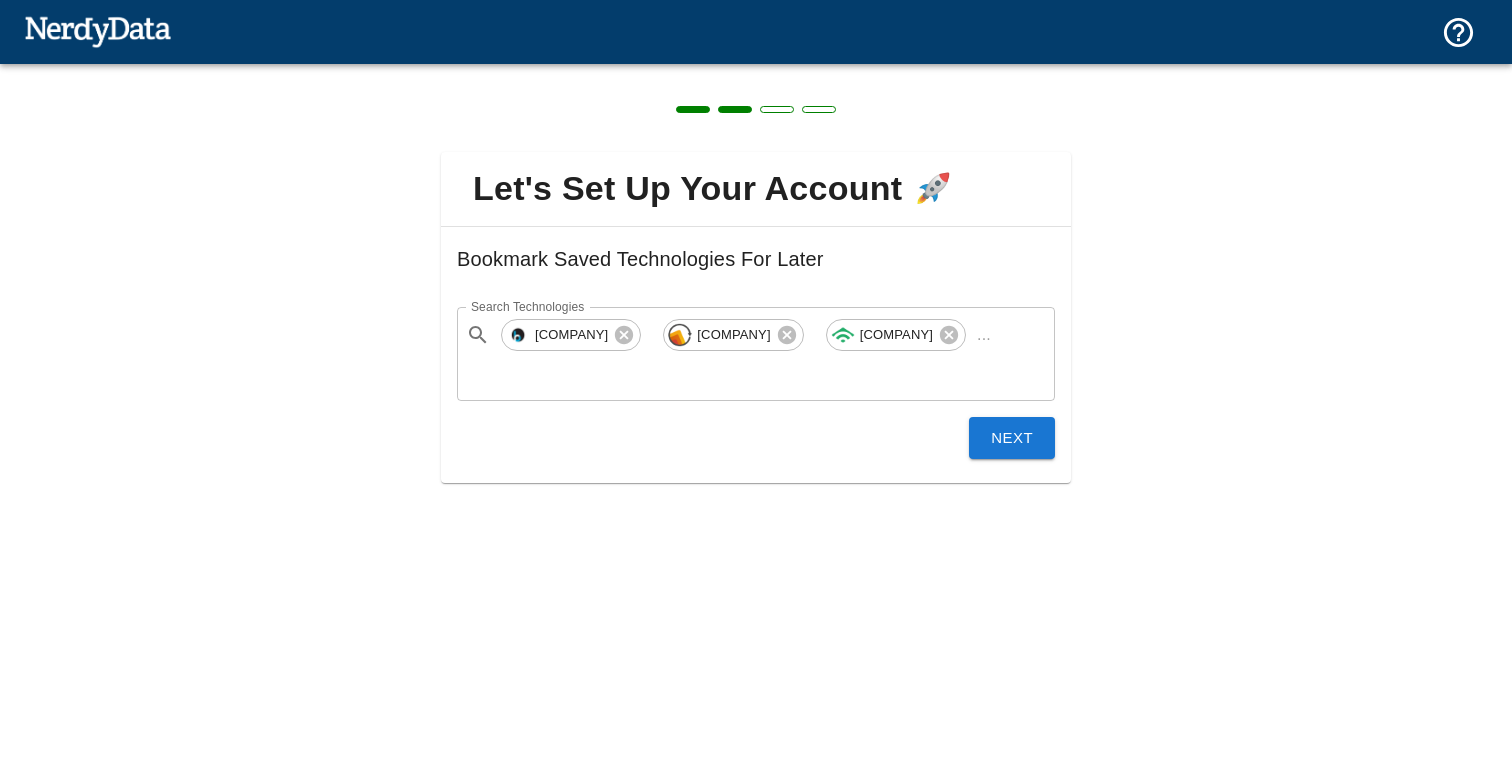 click on "Bookmark Saved Technologies For Later" at bounding box center (756, 275) 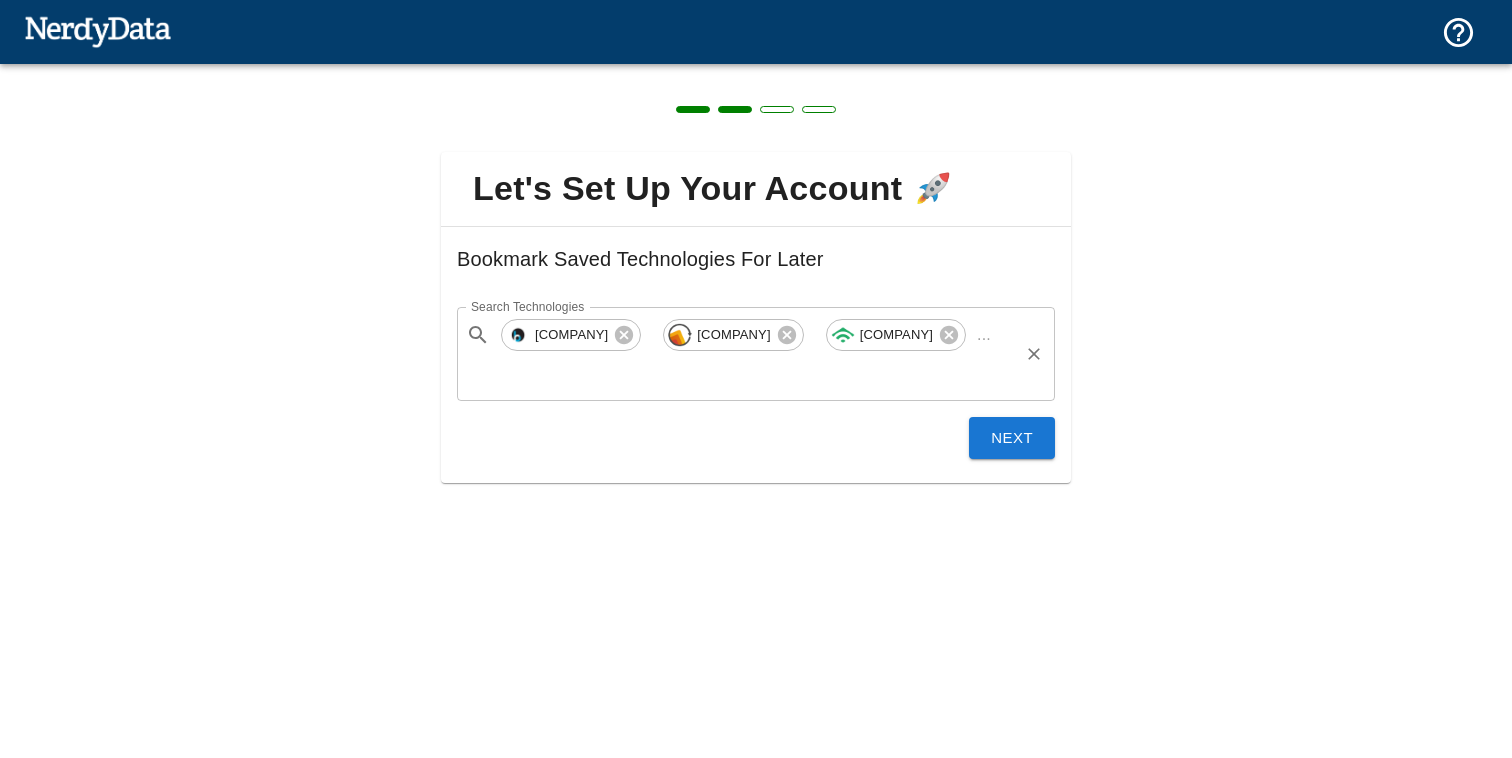 click on "..." at bounding box center [984, 335] 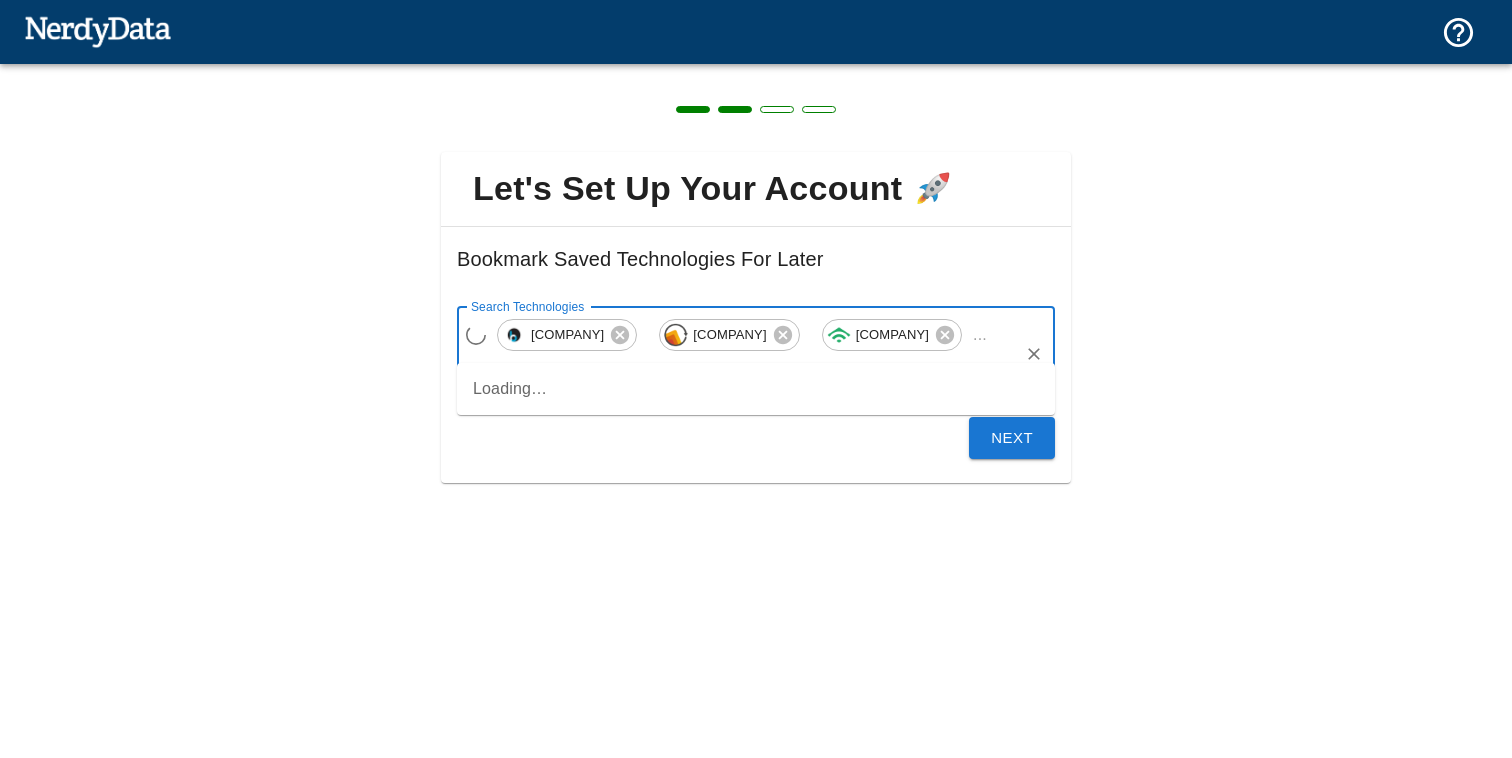 scroll, scrollTop: 0, scrollLeft: 8, axis: horizontal 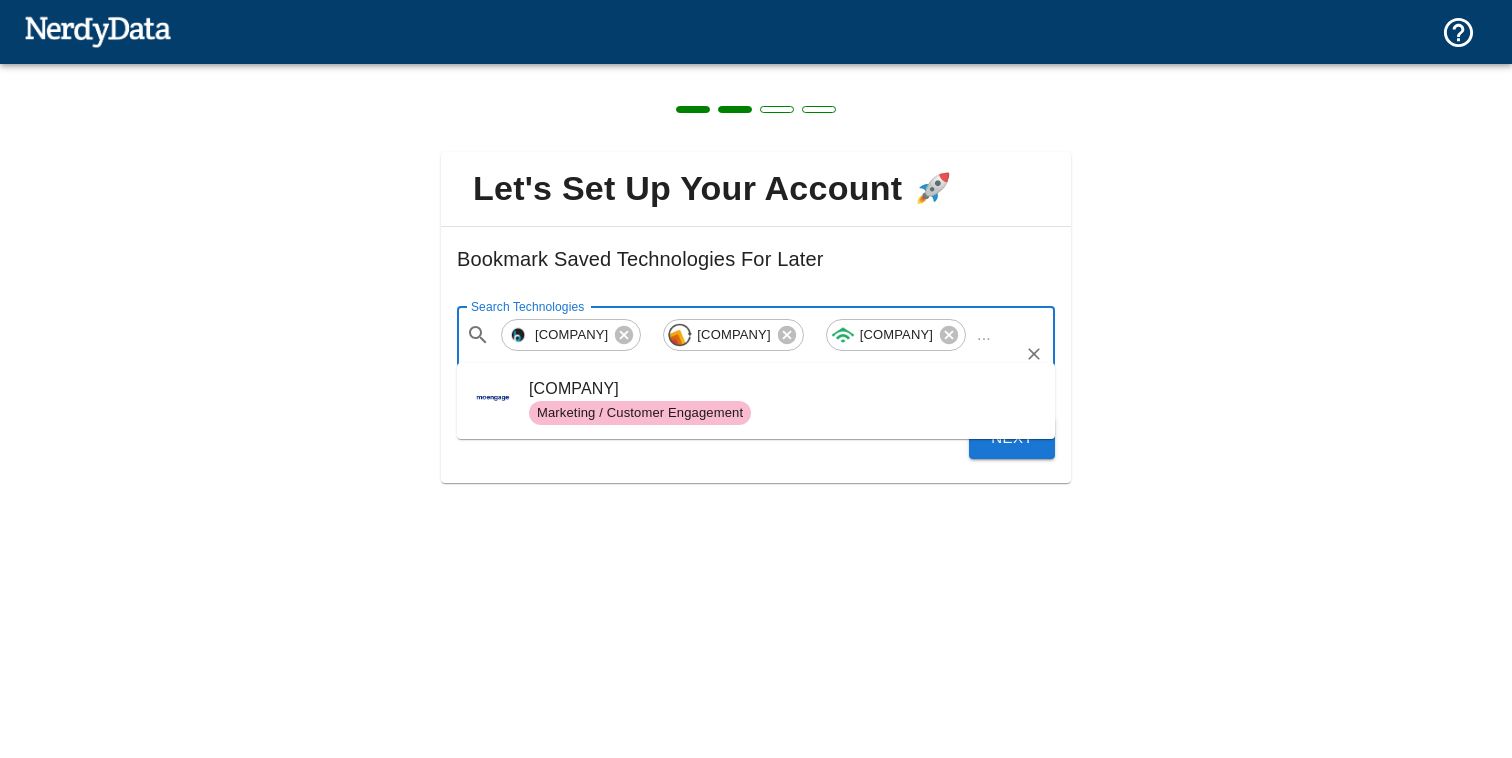 click on "[COMPANY]" at bounding box center (784, 389) 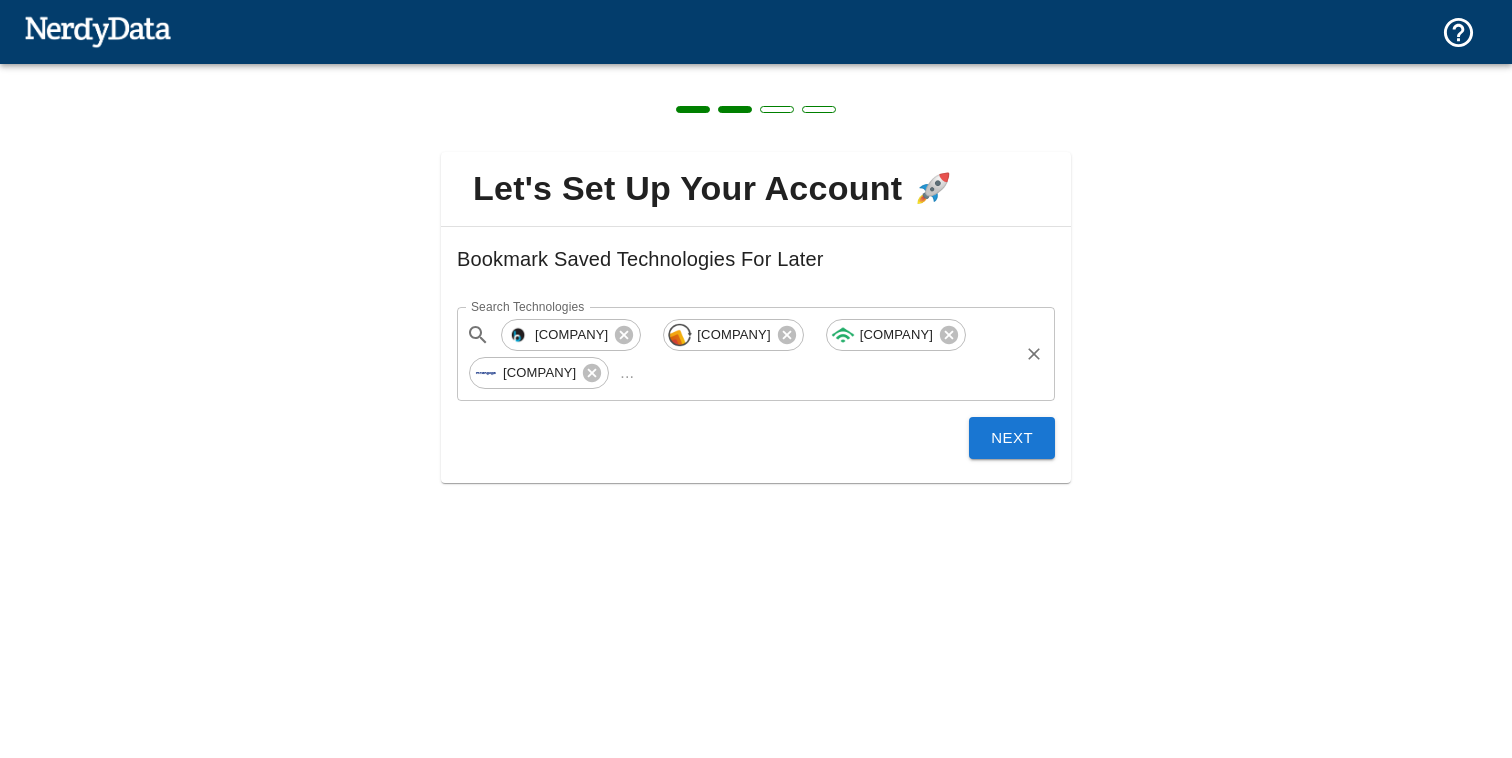 click on "Search Technologies" at bounding box center [829, 373] 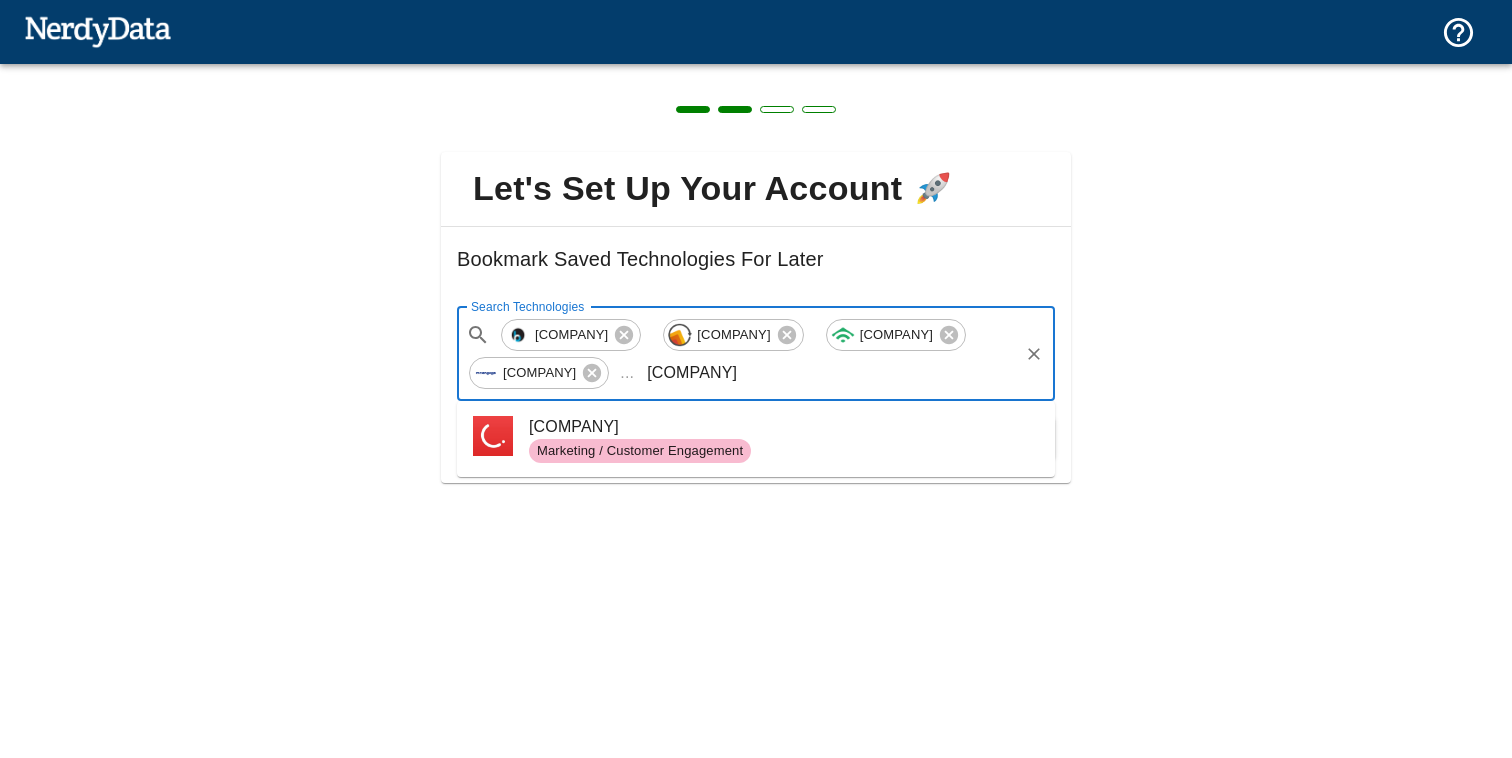 click on "Marketing / Customer Engagement" at bounding box center [784, 451] 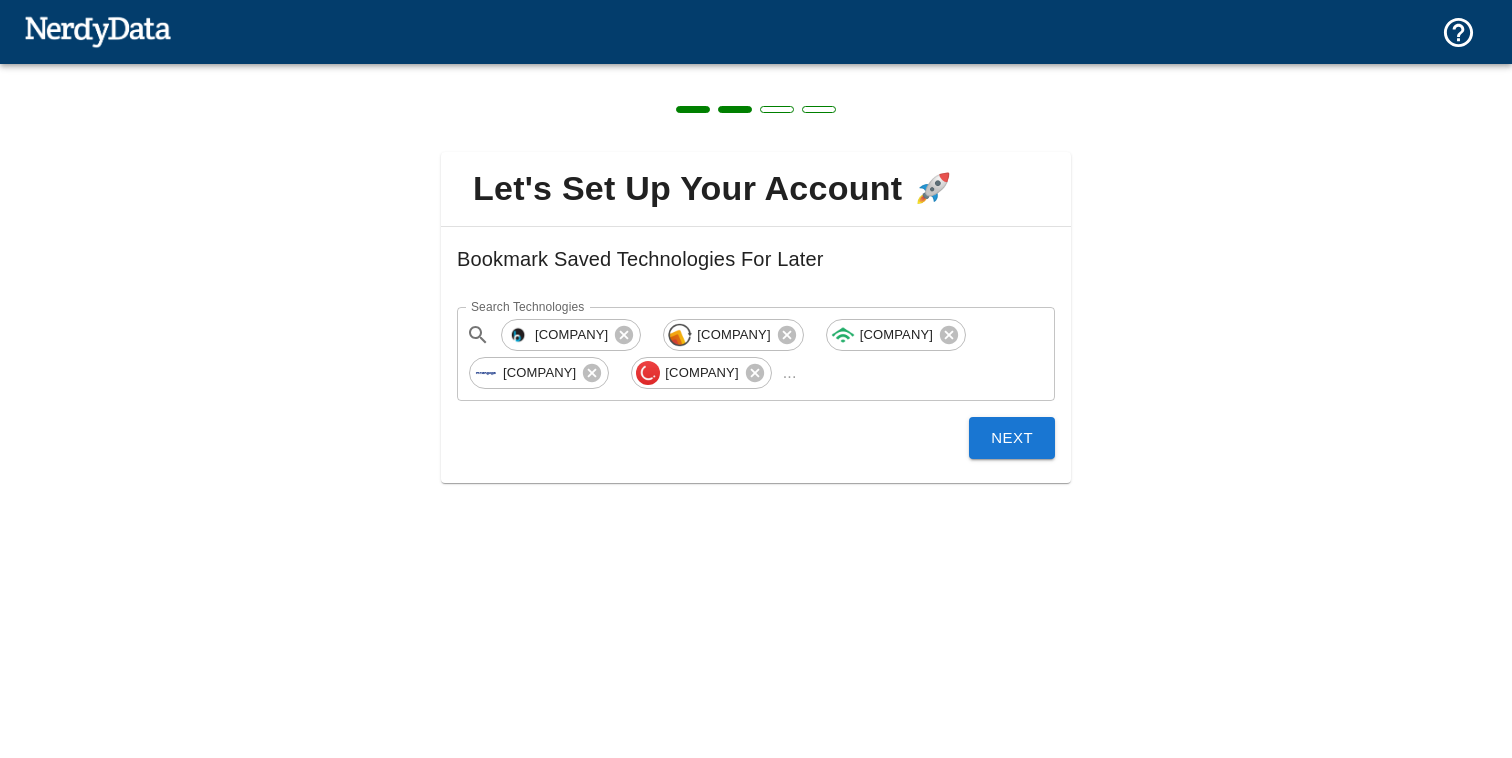 click on "Next" at bounding box center (1012, 438) 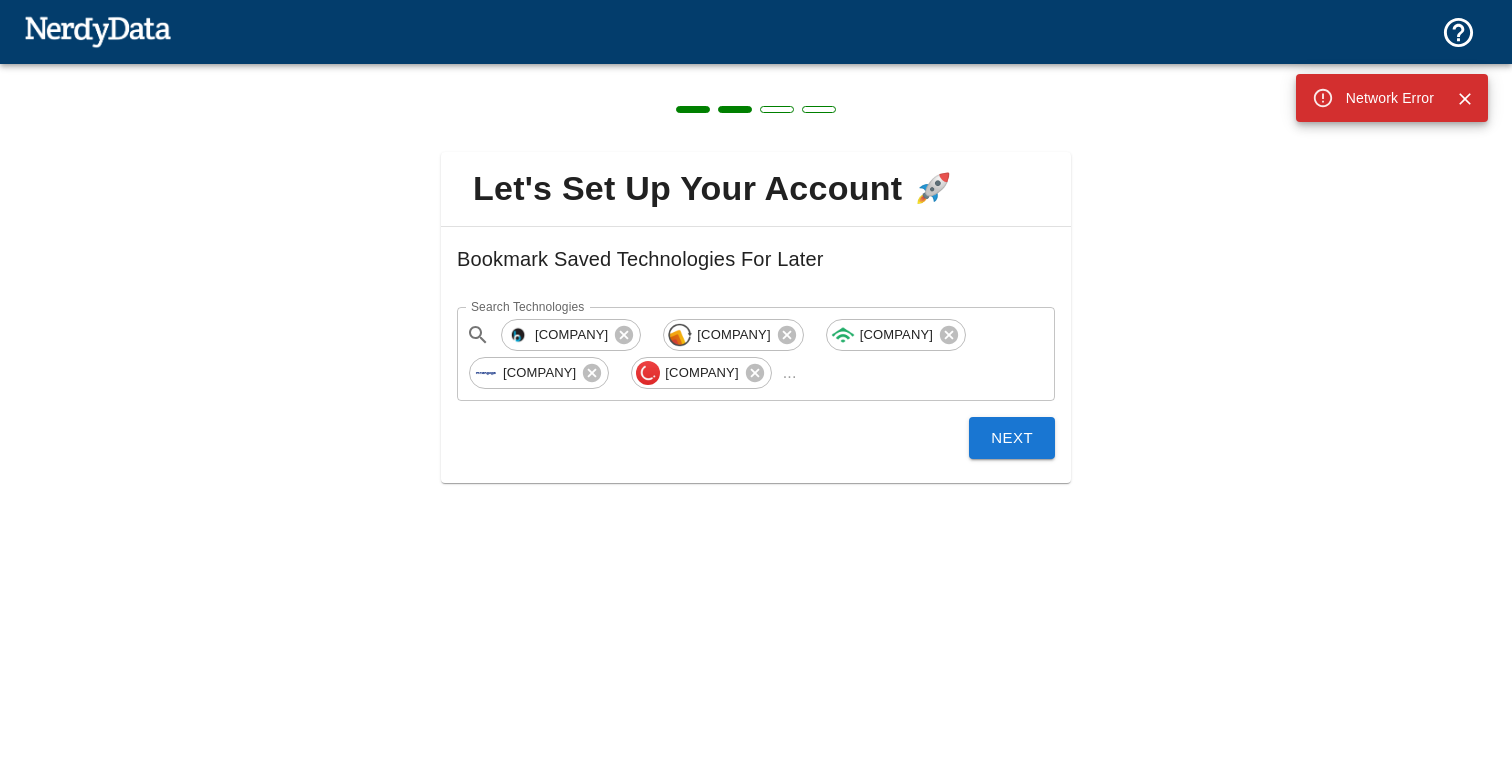 click on "Next" at bounding box center (1012, 438) 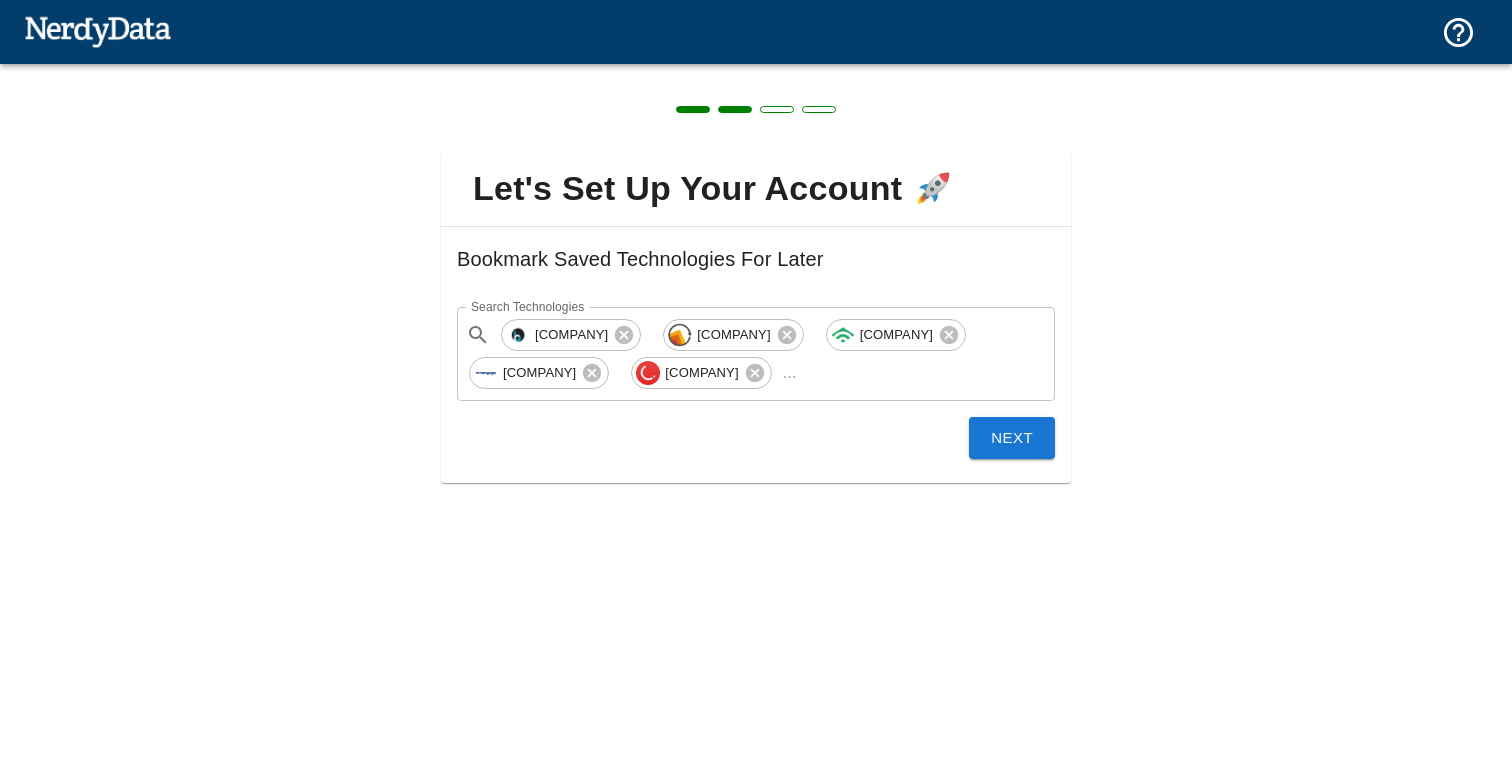 click on "Next" at bounding box center (1012, 438) 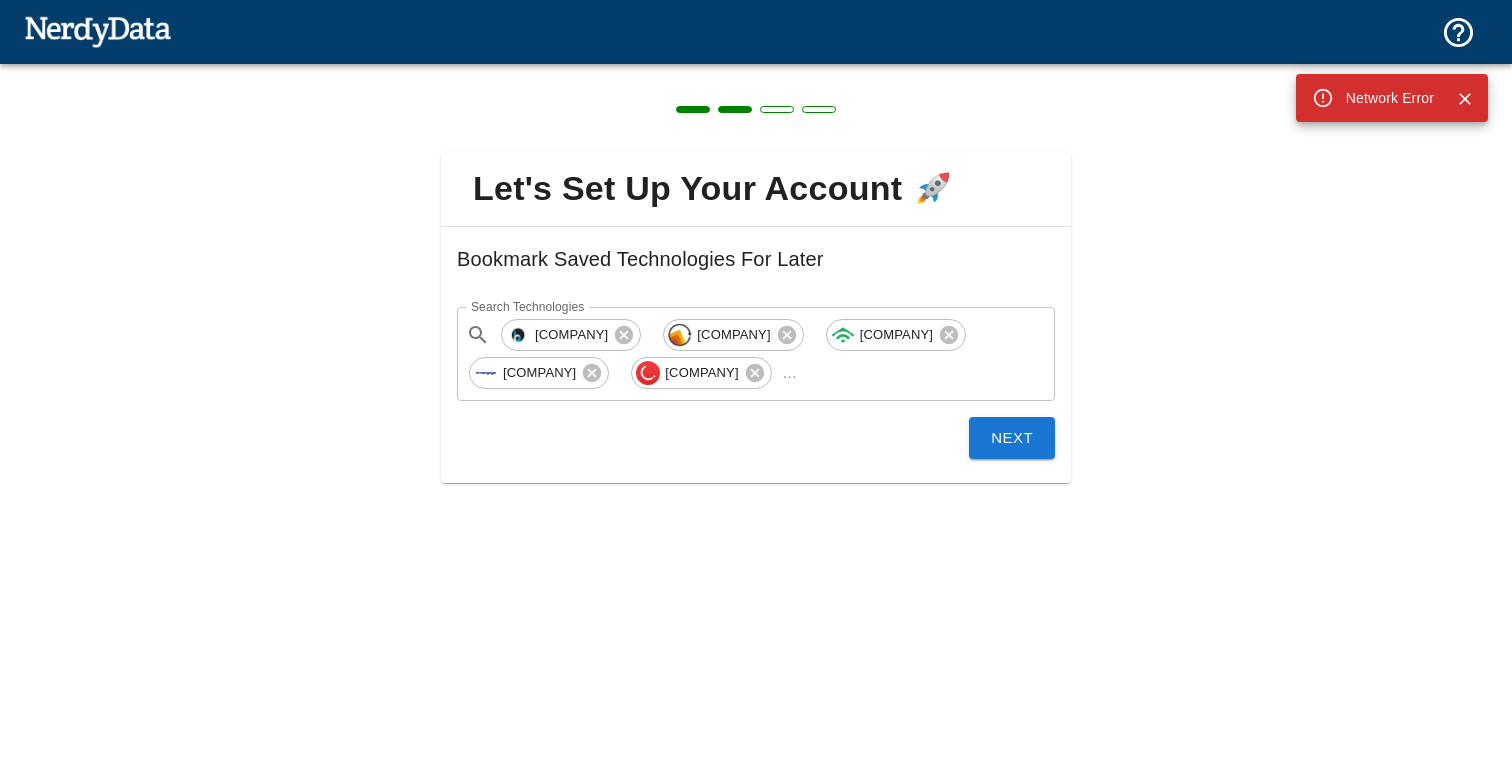 click on "Next" at bounding box center (748, 430) 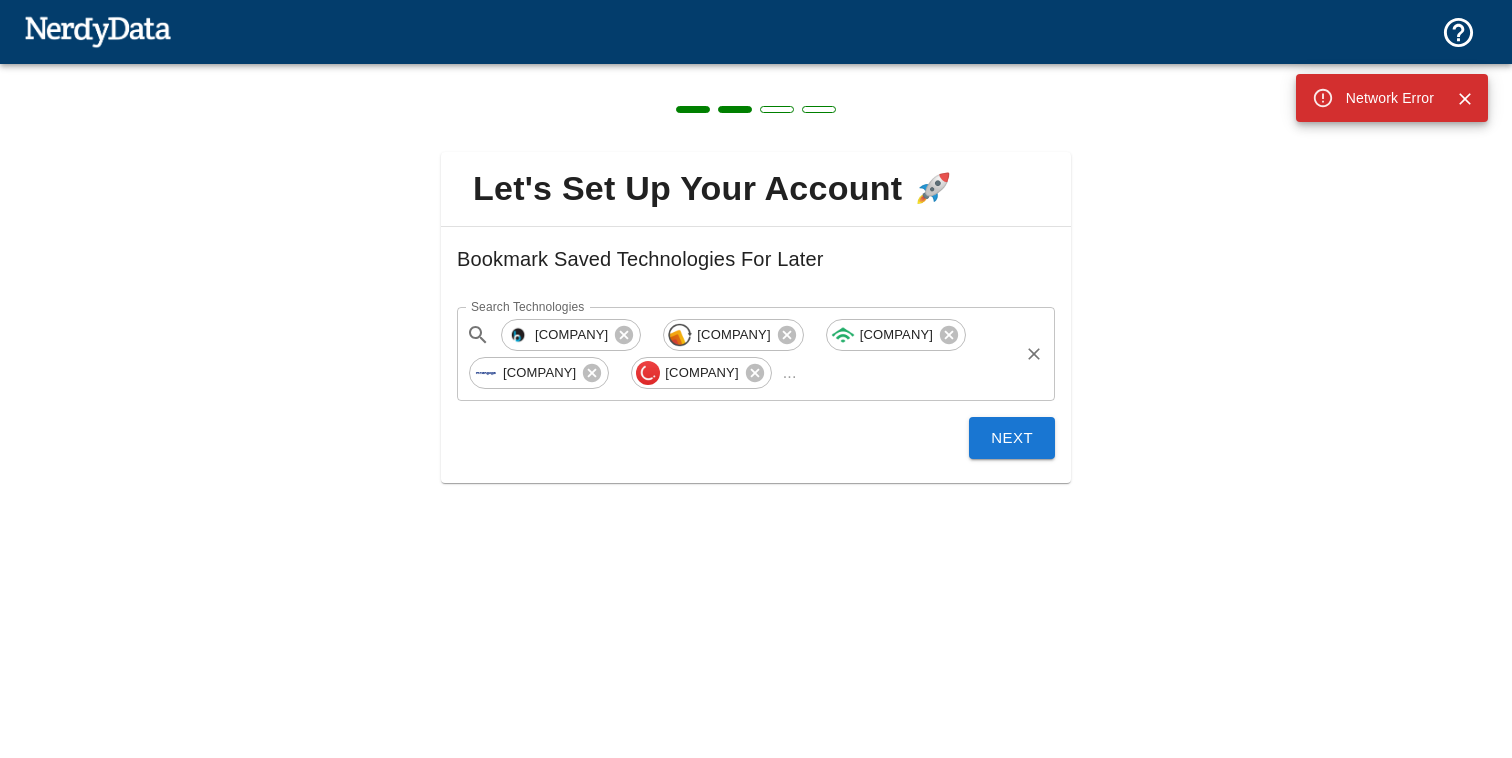 click on "Search Technologies" at bounding box center [910, 373] 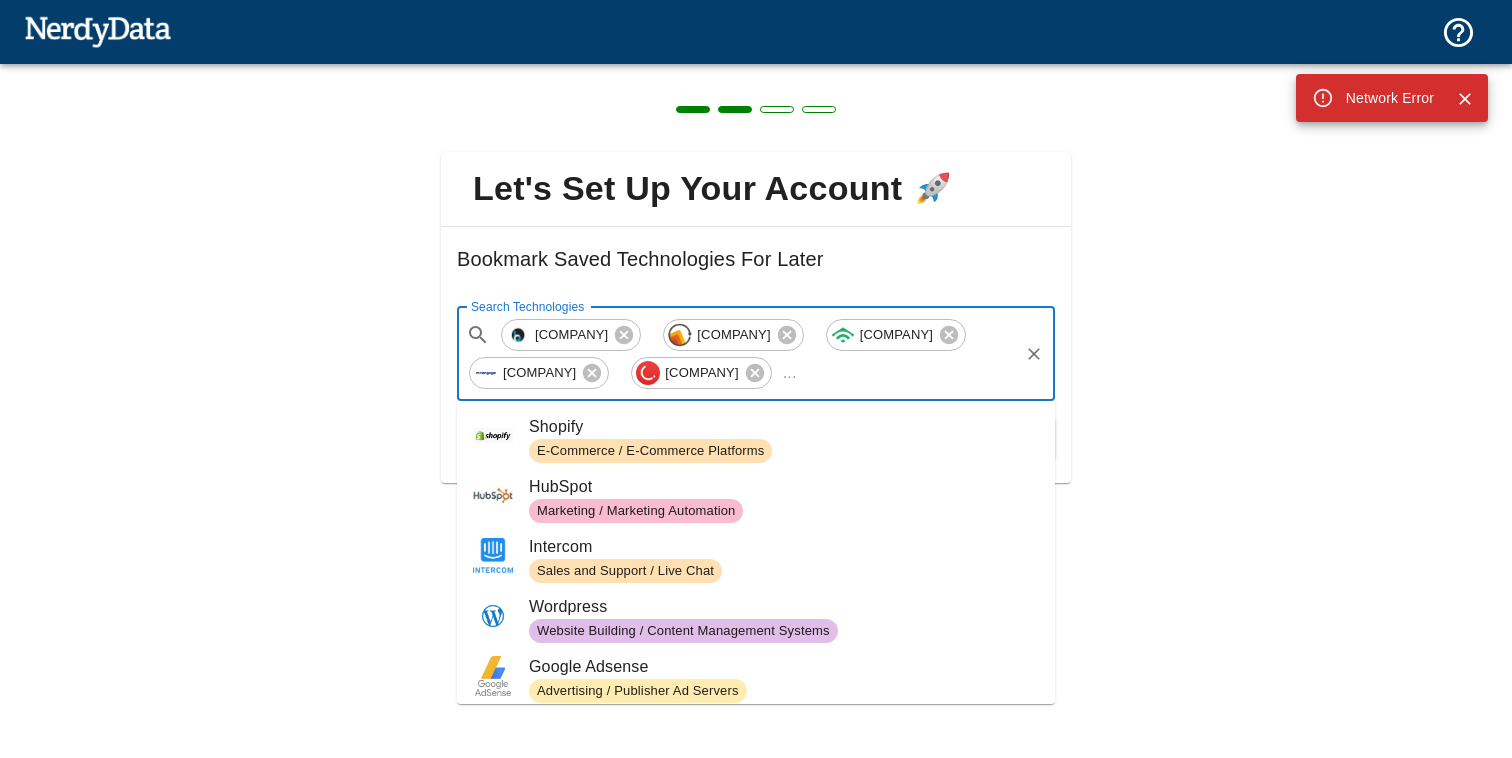 click on "Let's Set Up Your Account 🚀 Bookmark Saved Technologies For Later Search Technologies ​ [COMPANY]   [COMPANY]   [COMPANY] ... Search Technologies Next" at bounding box center (756, 305) 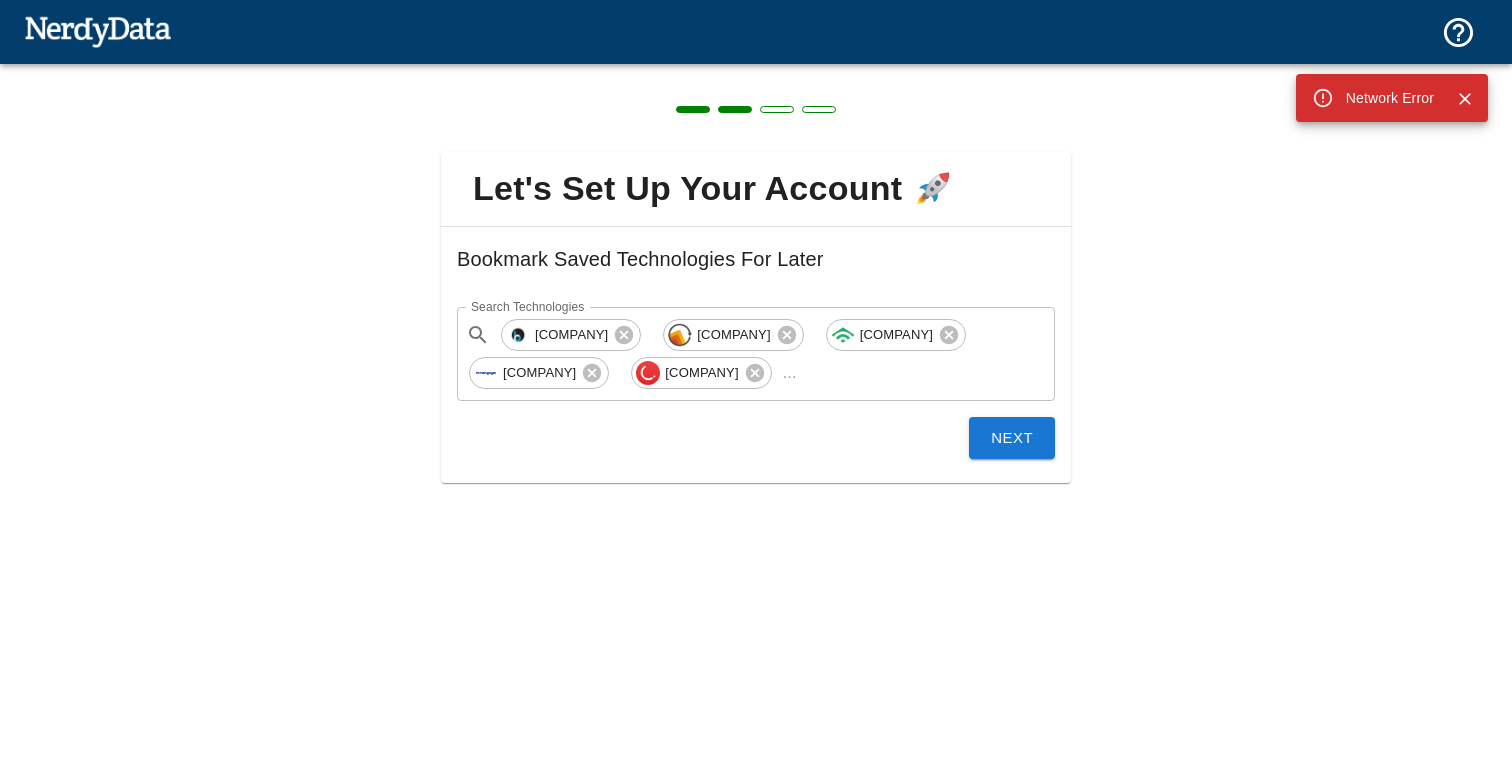click on "Next" at bounding box center (748, 430) 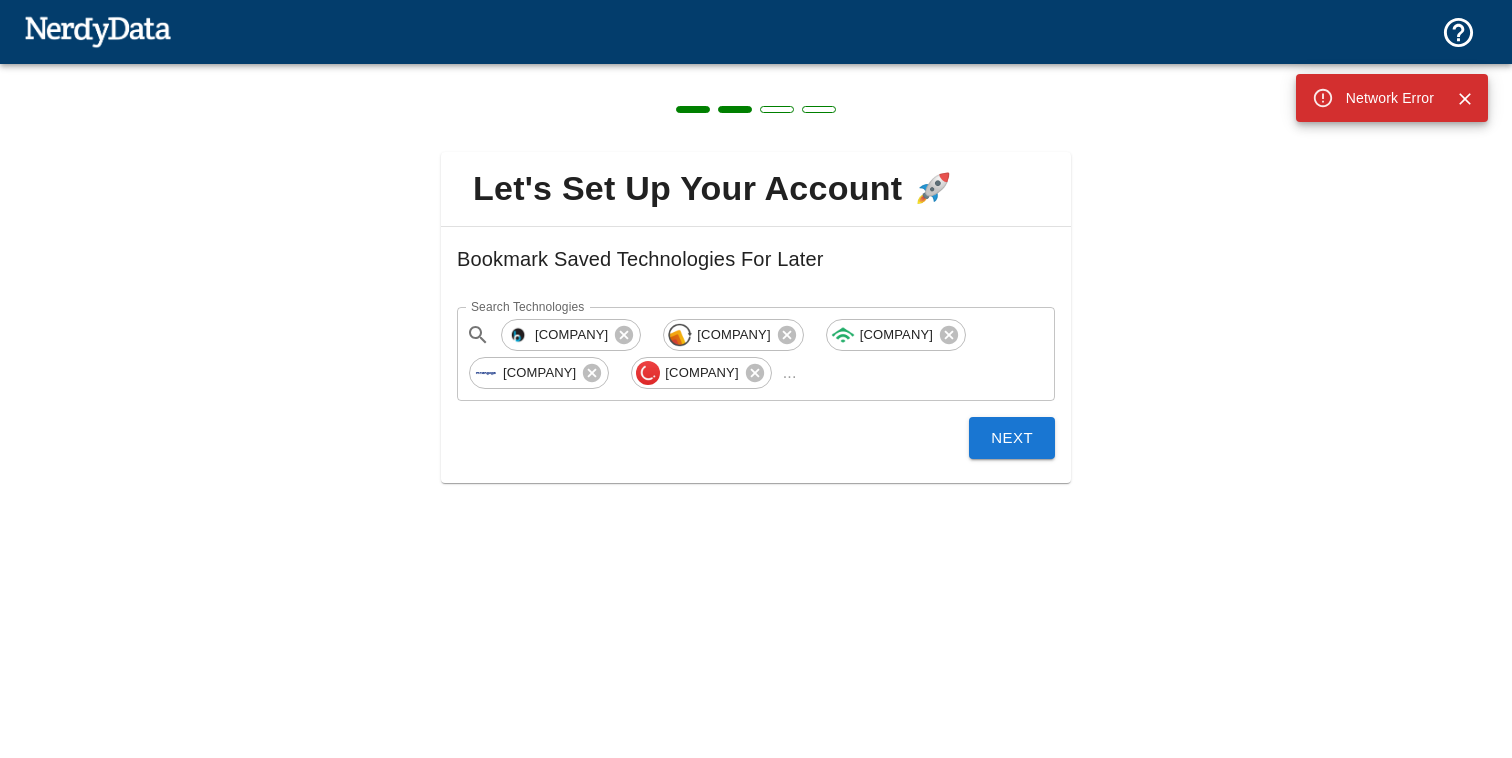 click at bounding box center (777, 109) 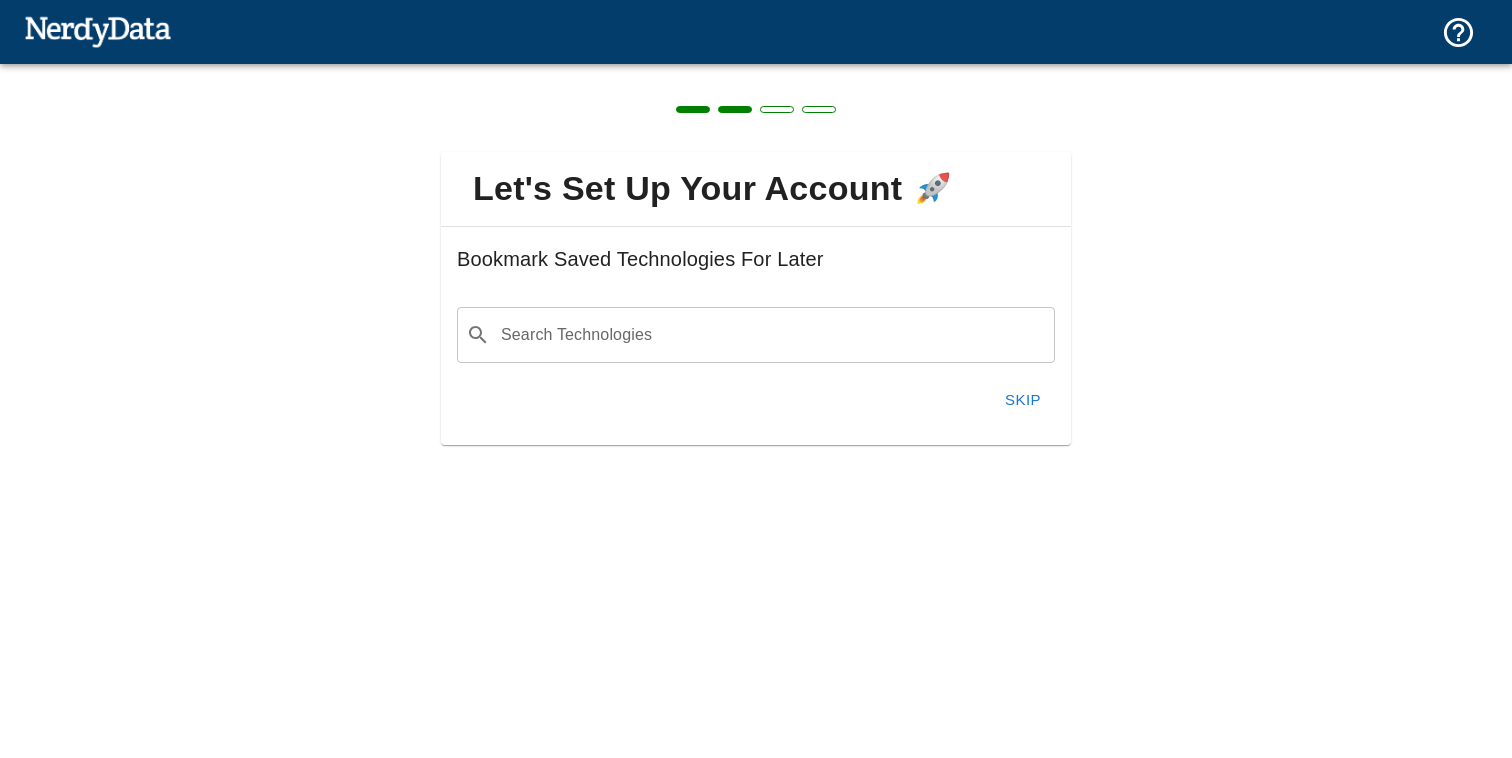 scroll, scrollTop: 0, scrollLeft: 0, axis: both 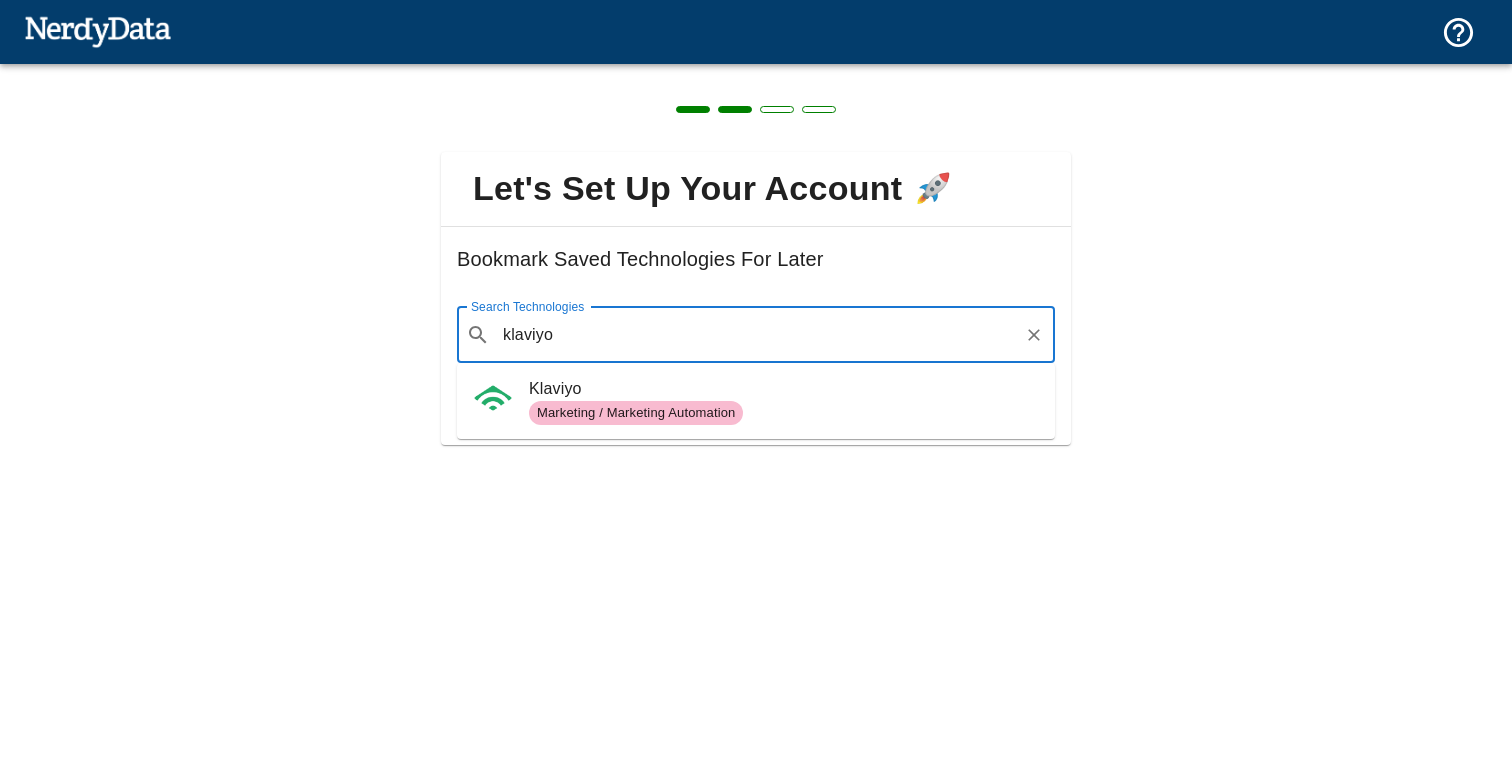 click on "Klaviyo" at bounding box center (784, 389) 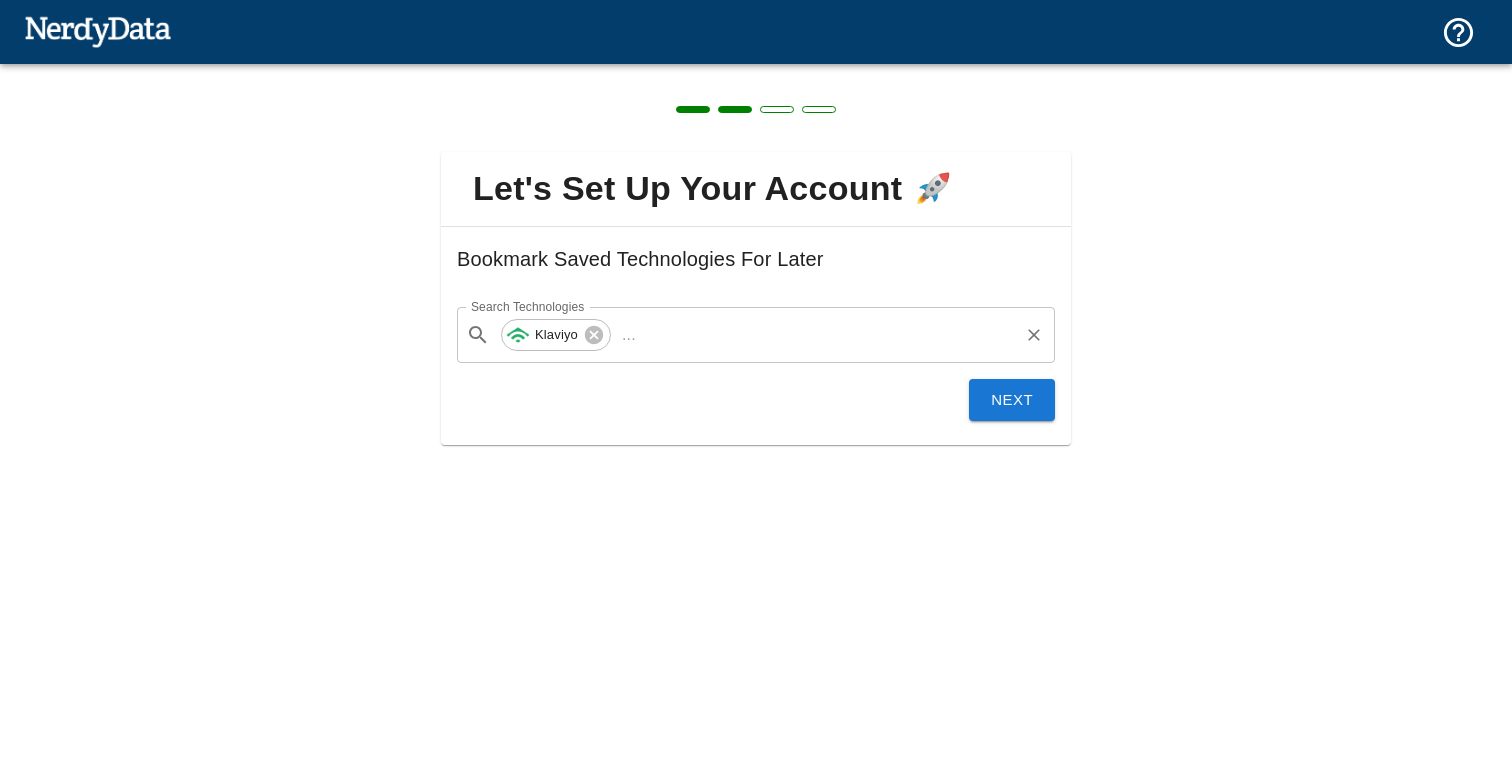 click on "Search Technologies" at bounding box center (830, 335) 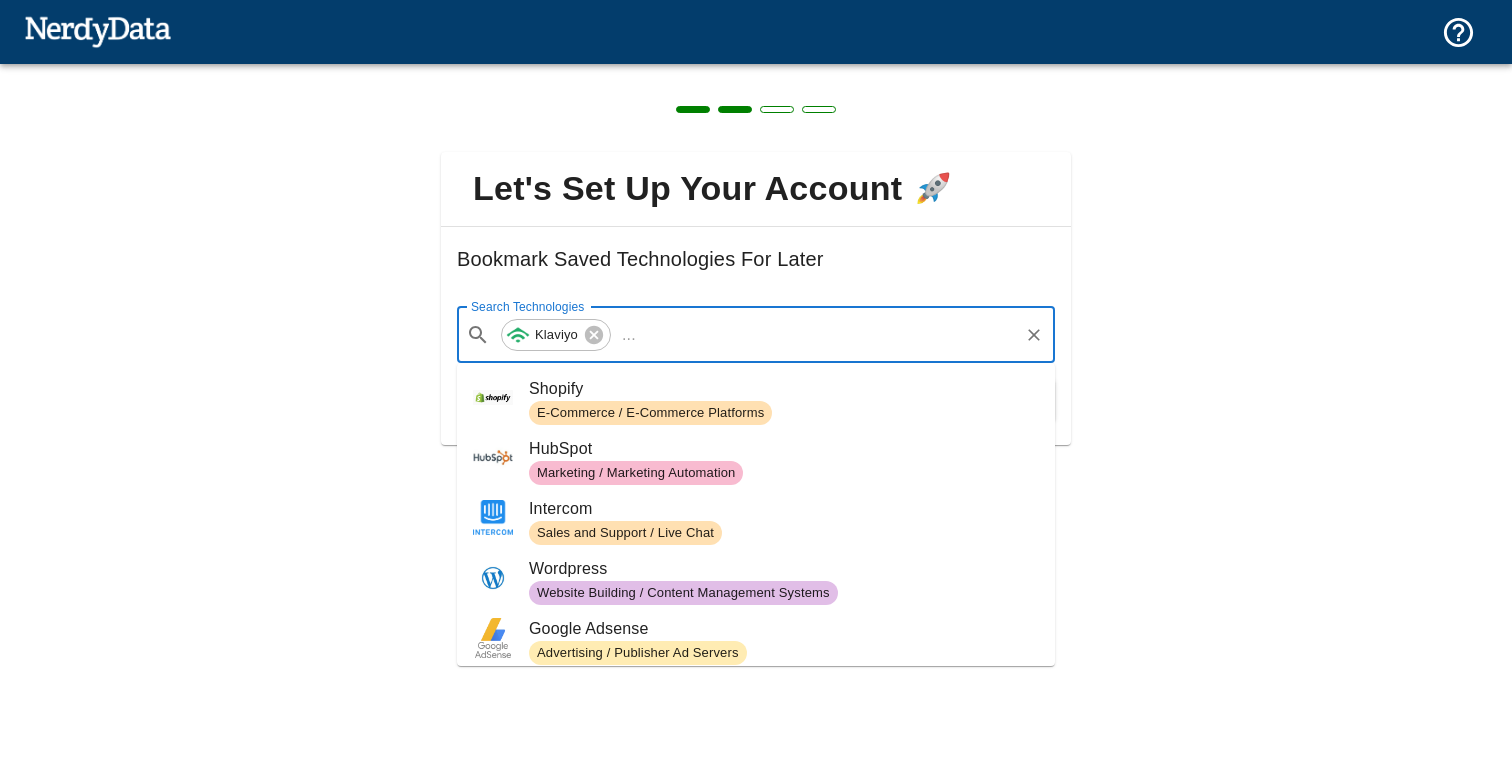 type on "b" 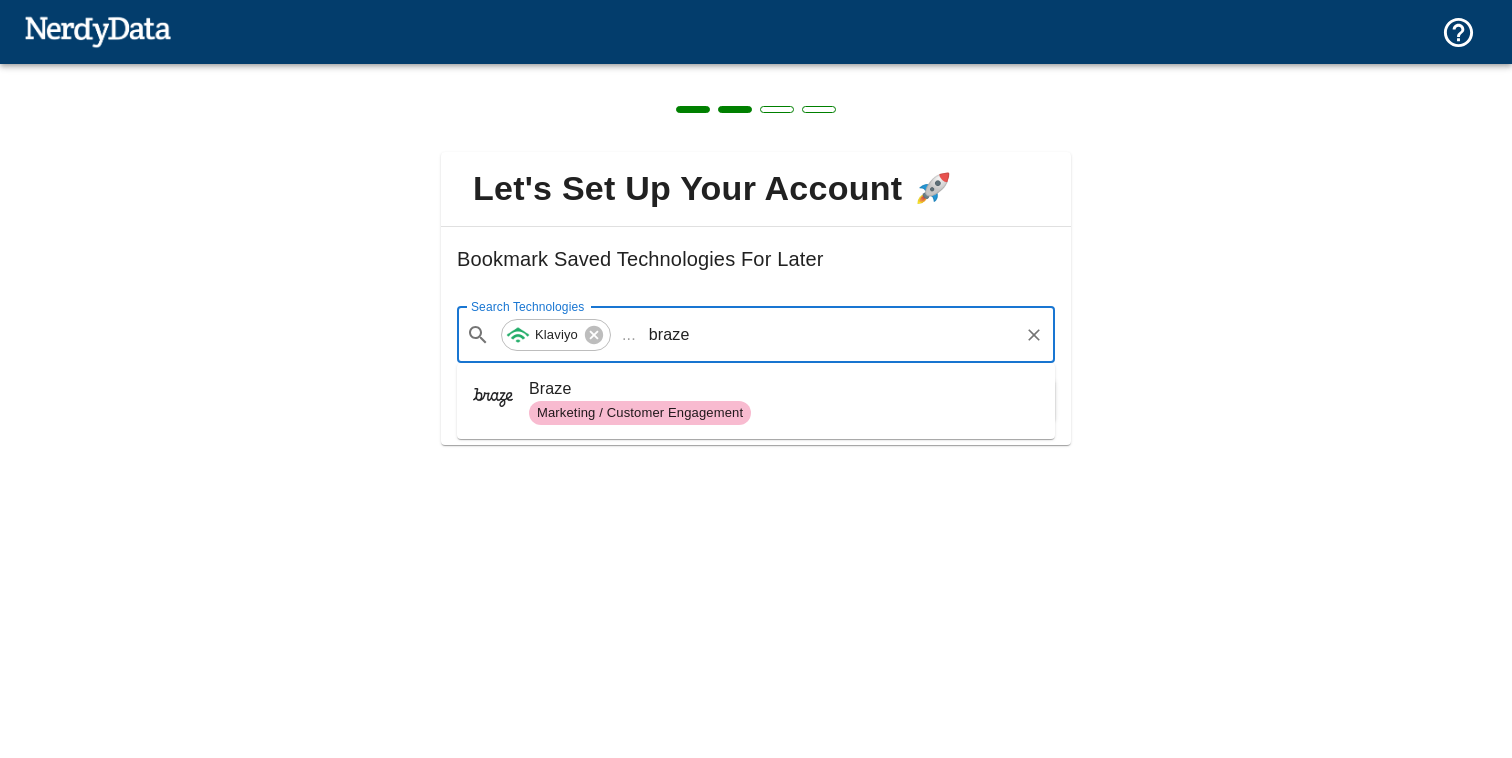 click on "Braze" at bounding box center (784, 389) 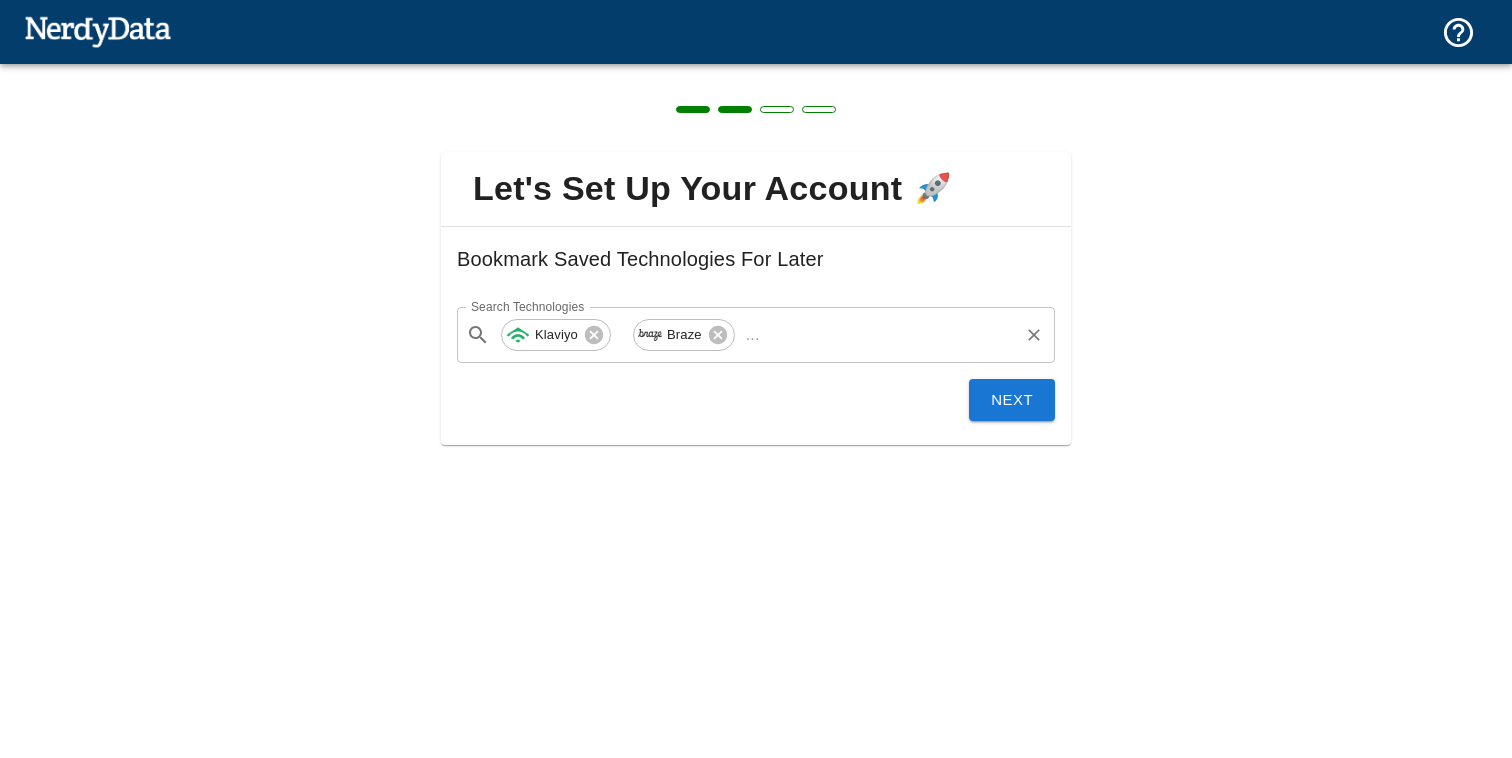 click on "..." at bounding box center [753, 335] 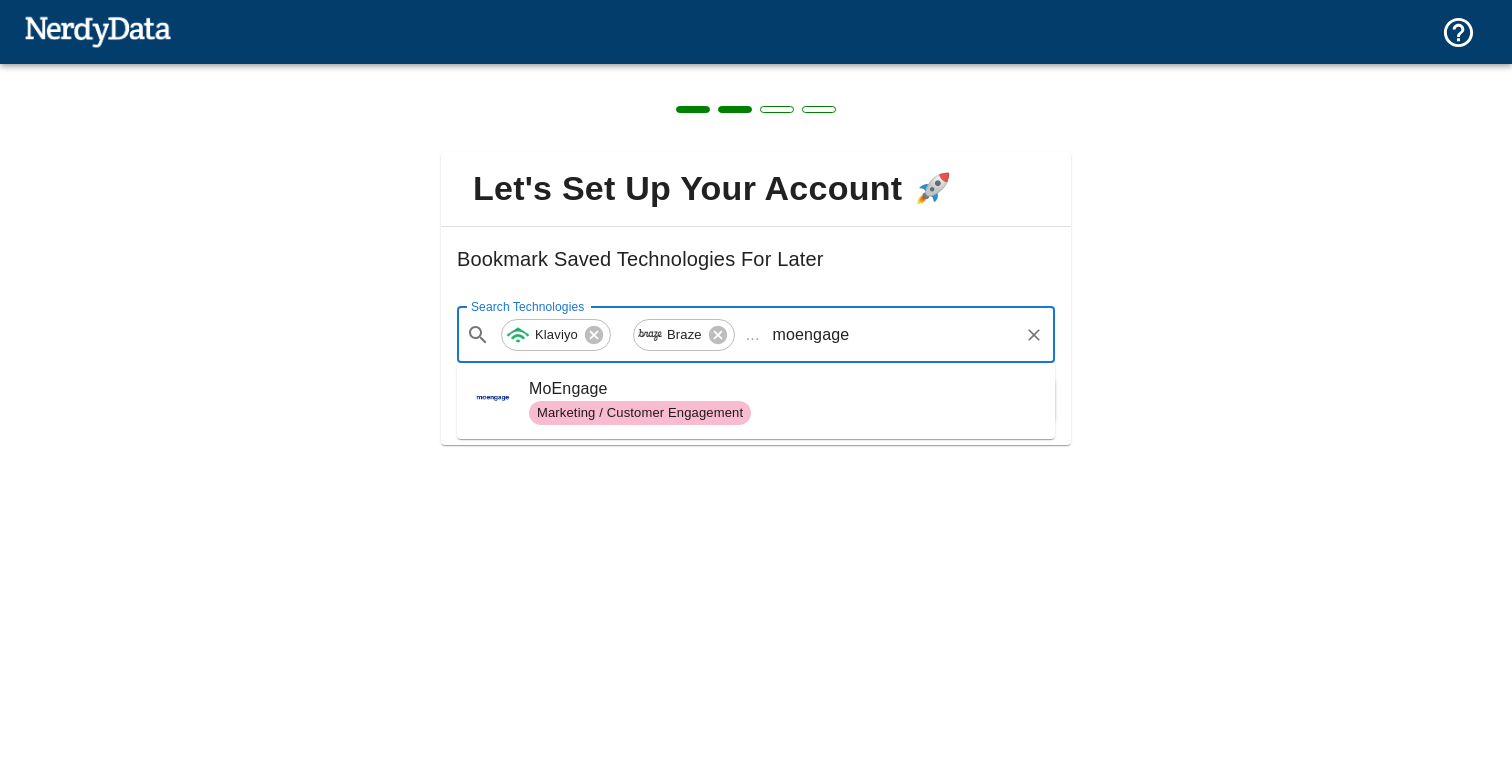 click on "Marketing / Customer Engagement" at bounding box center [640, 413] 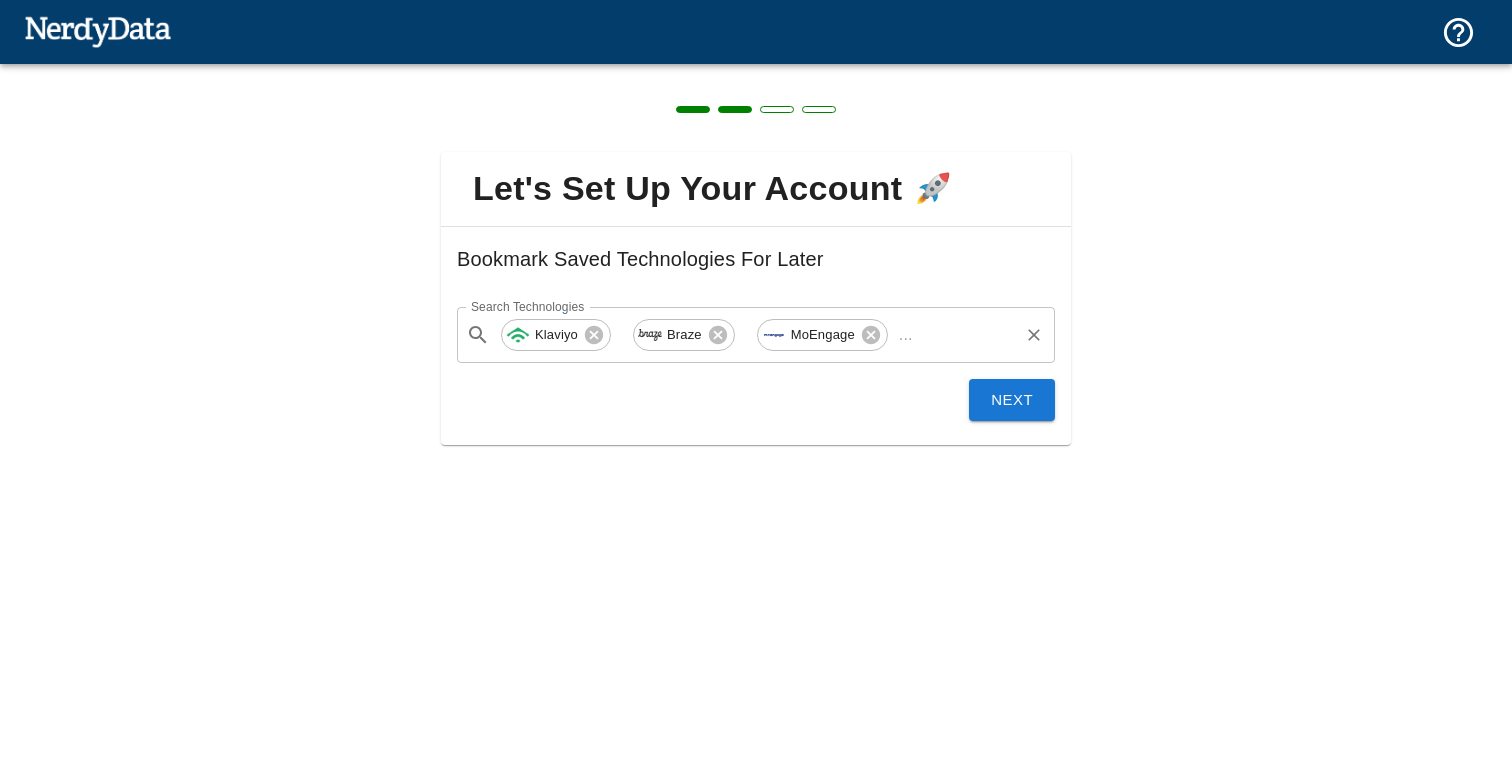 click on "..." at bounding box center [906, 335] 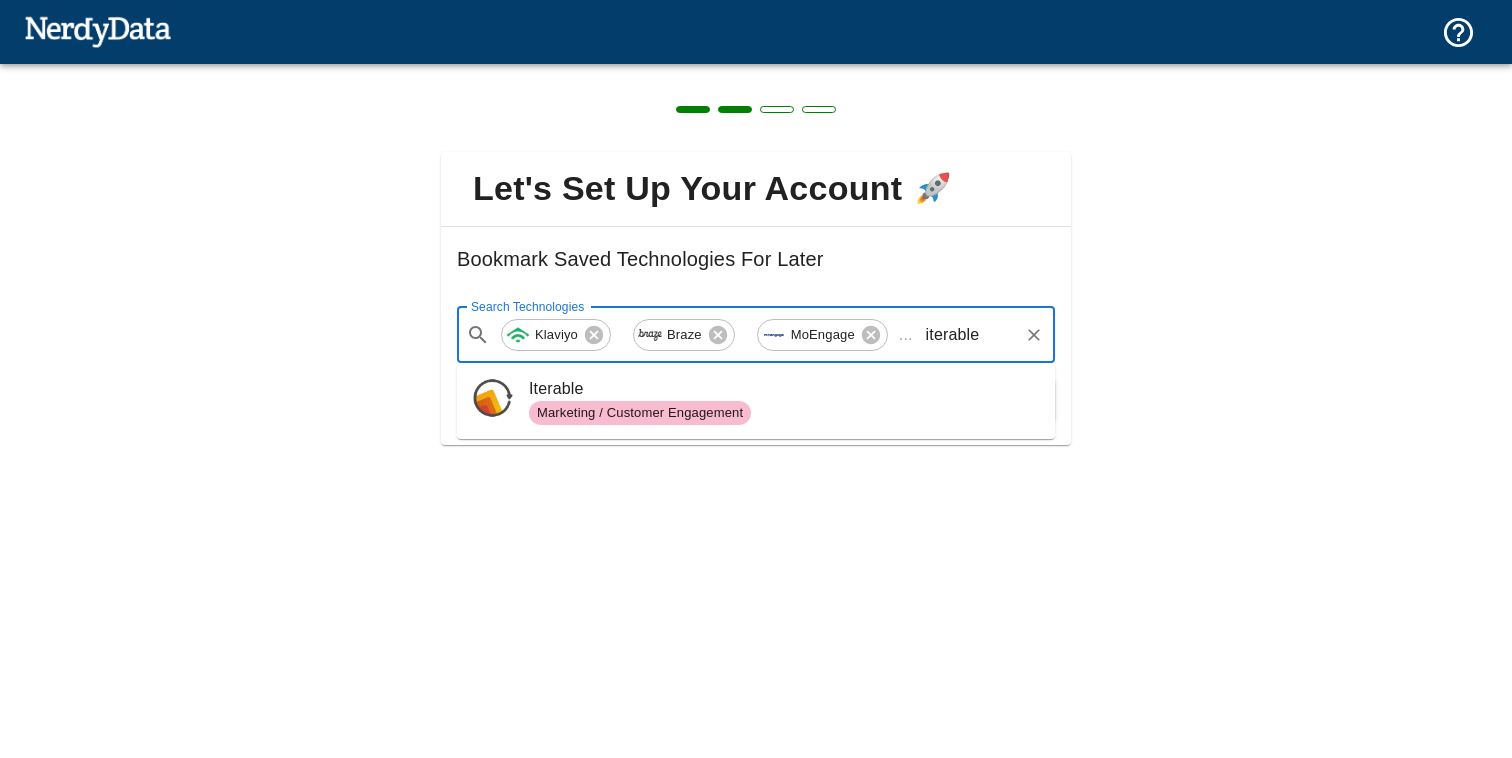 click on "Marketing / Customer Engagement" at bounding box center (784, 413) 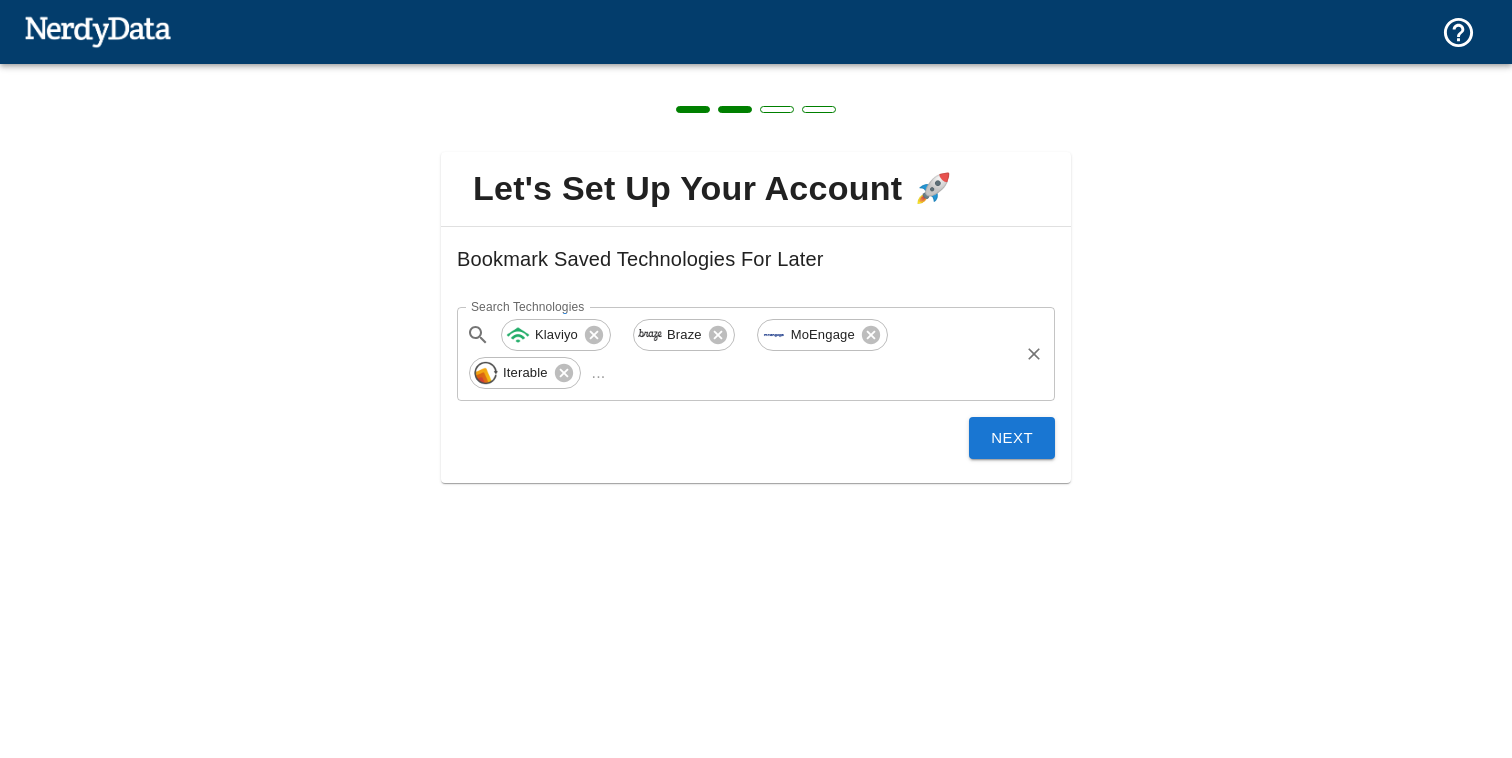 click on "Search Technologies" at bounding box center [814, 373] 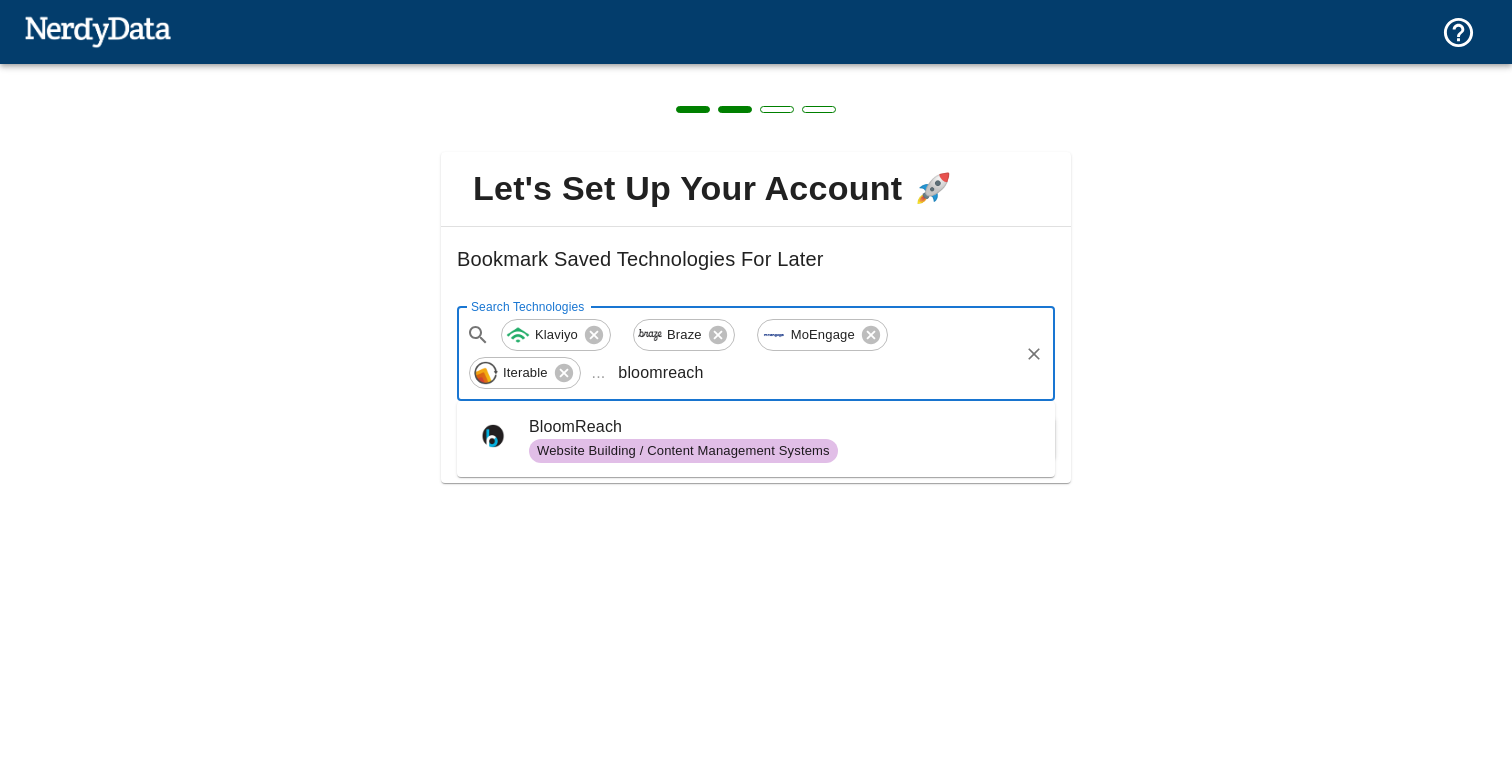 click on "[COMPANY]" at bounding box center (784, 427) 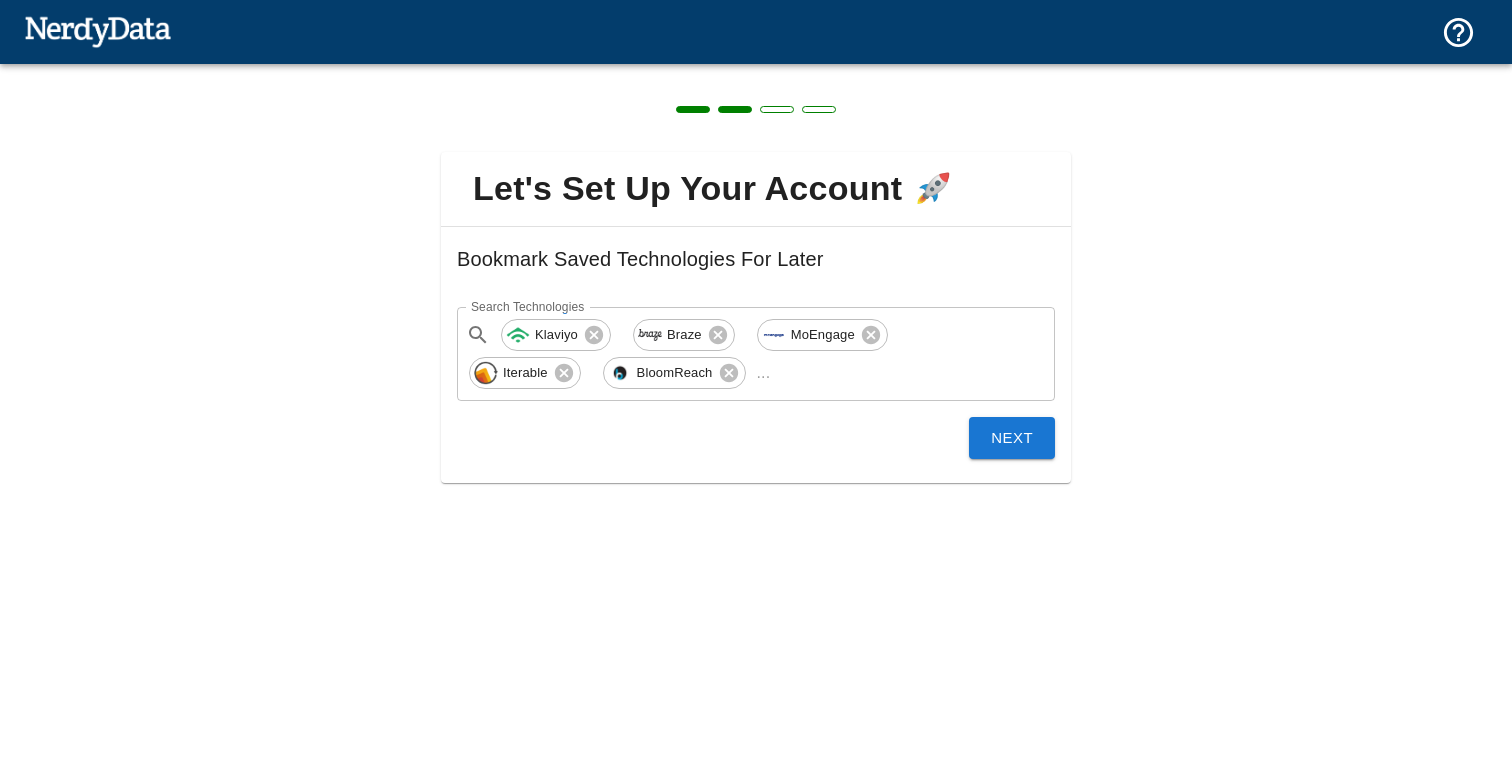 click on "Next" at bounding box center [1012, 438] 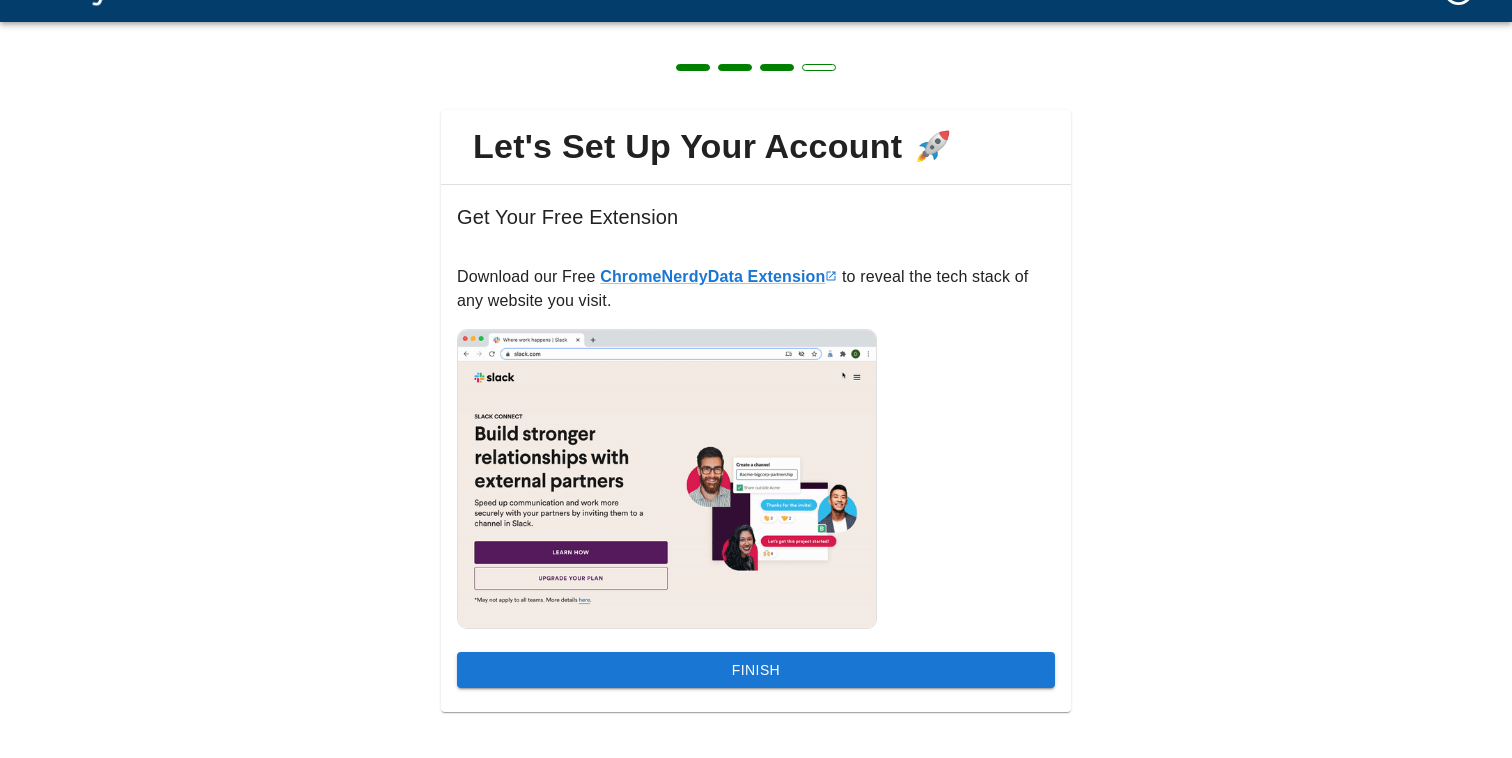 scroll, scrollTop: 60, scrollLeft: 0, axis: vertical 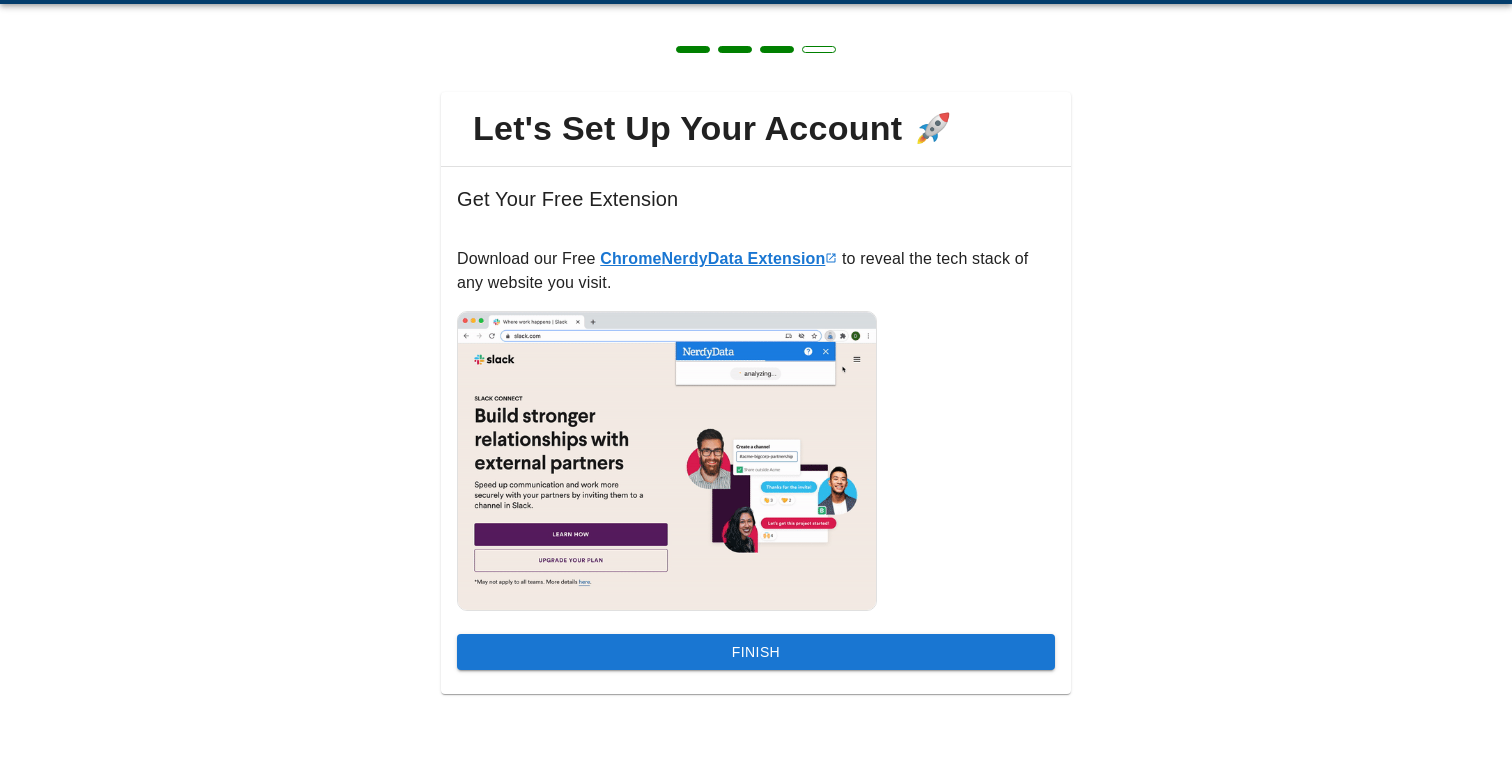 click on "Chrome  NerdyData Extension" at bounding box center (718, 258) 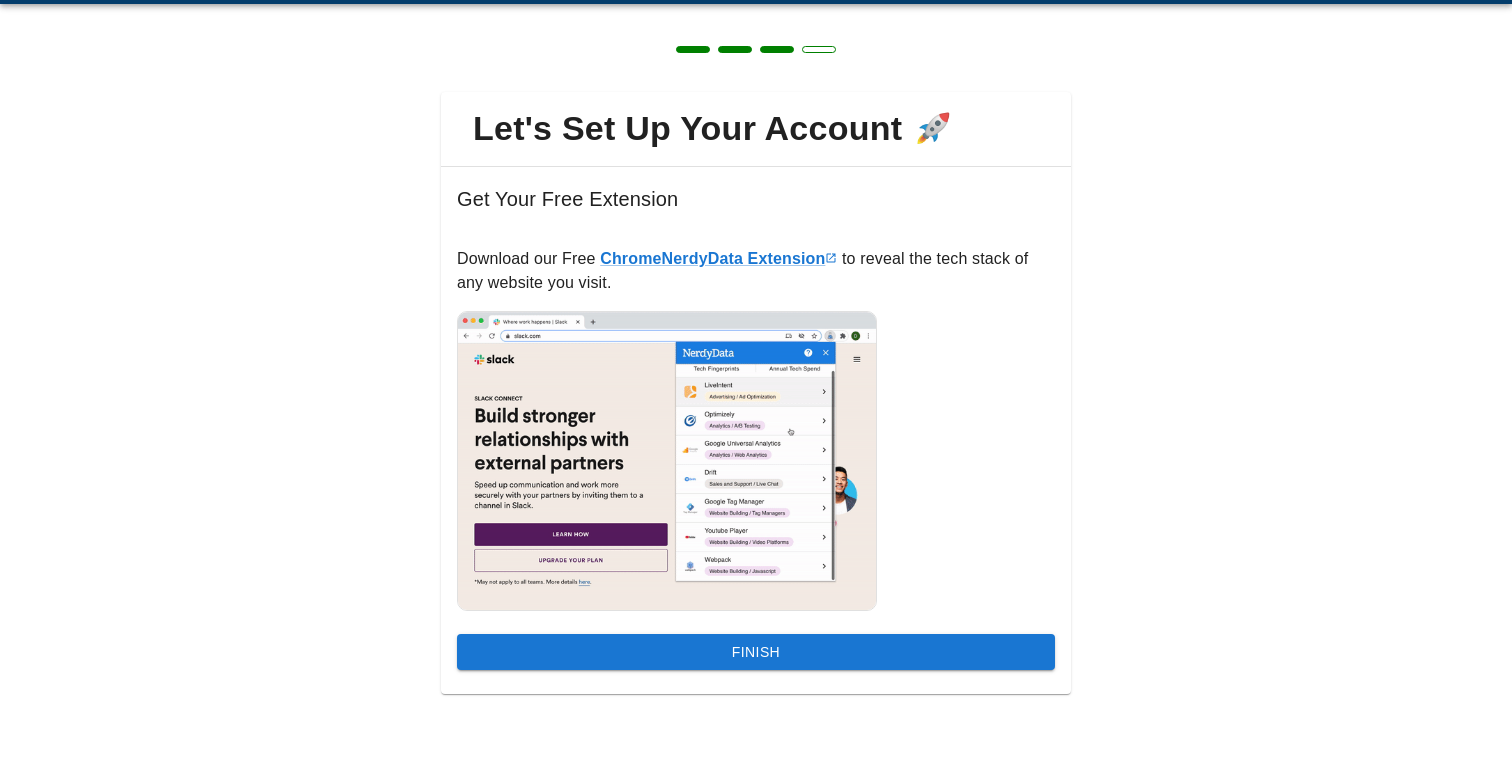 click on "Finish" at bounding box center [756, 652] 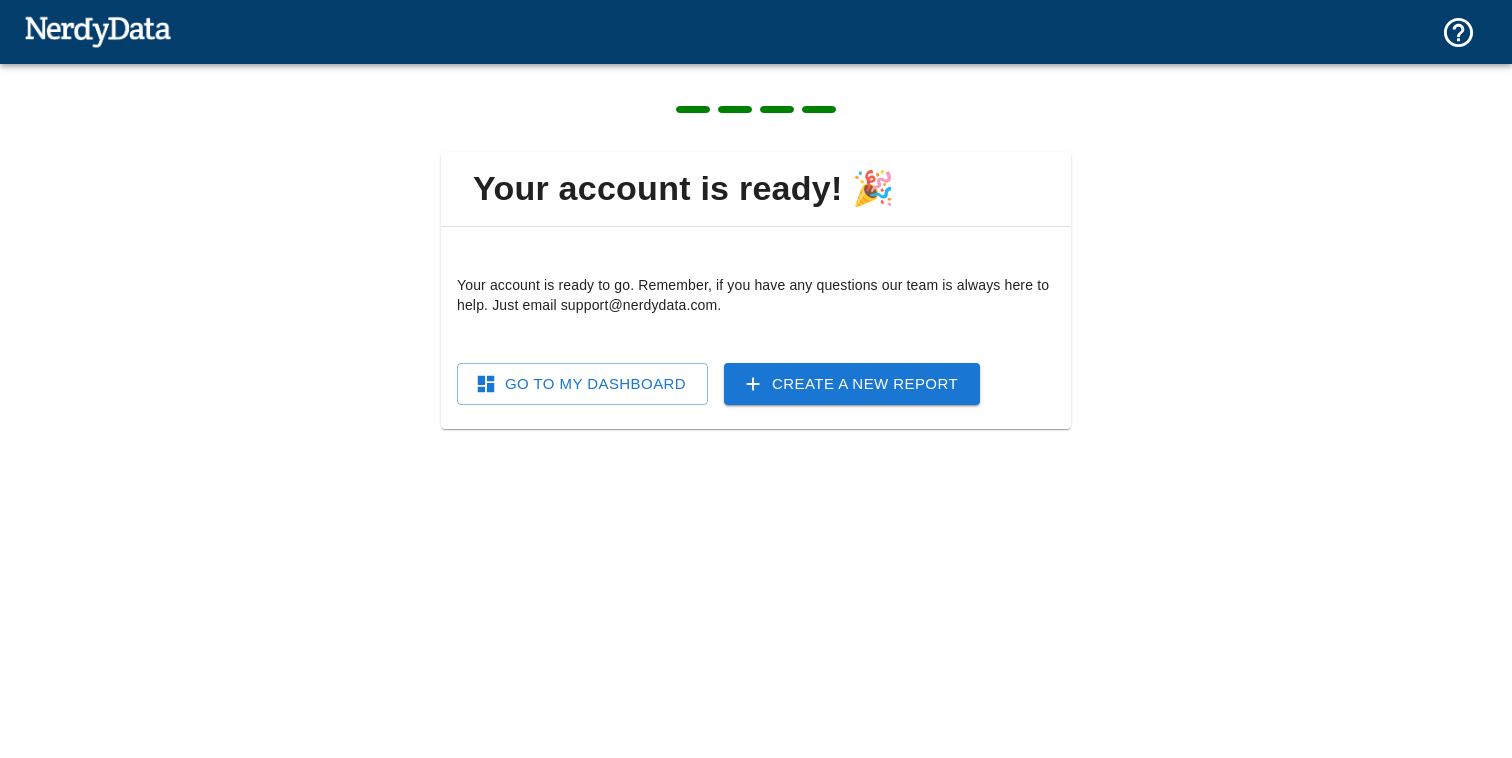 scroll, scrollTop: 0, scrollLeft: 0, axis: both 